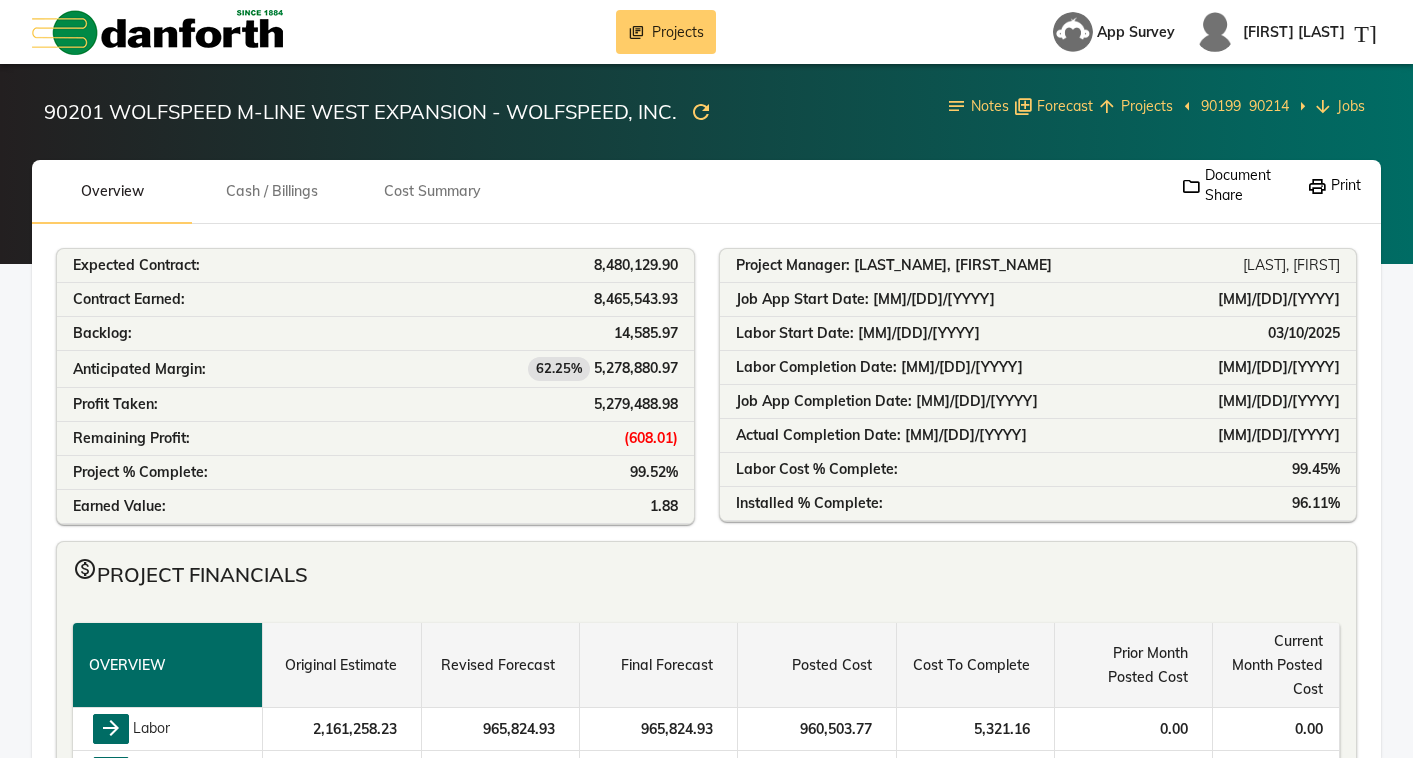 scroll, scrollTop: 0, scrollLeft: 0, axis: both 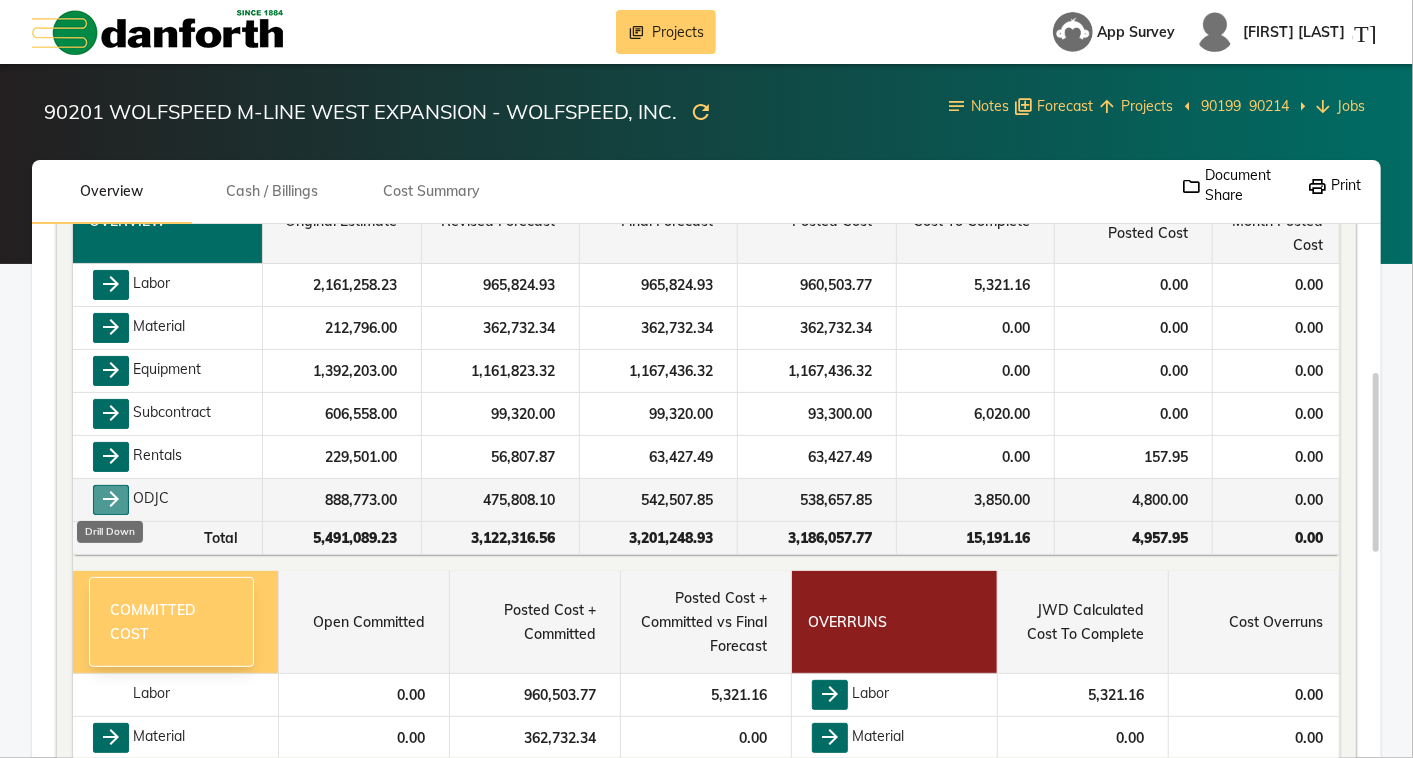 click on "arrow_forward" at bounding box center [111, 500] 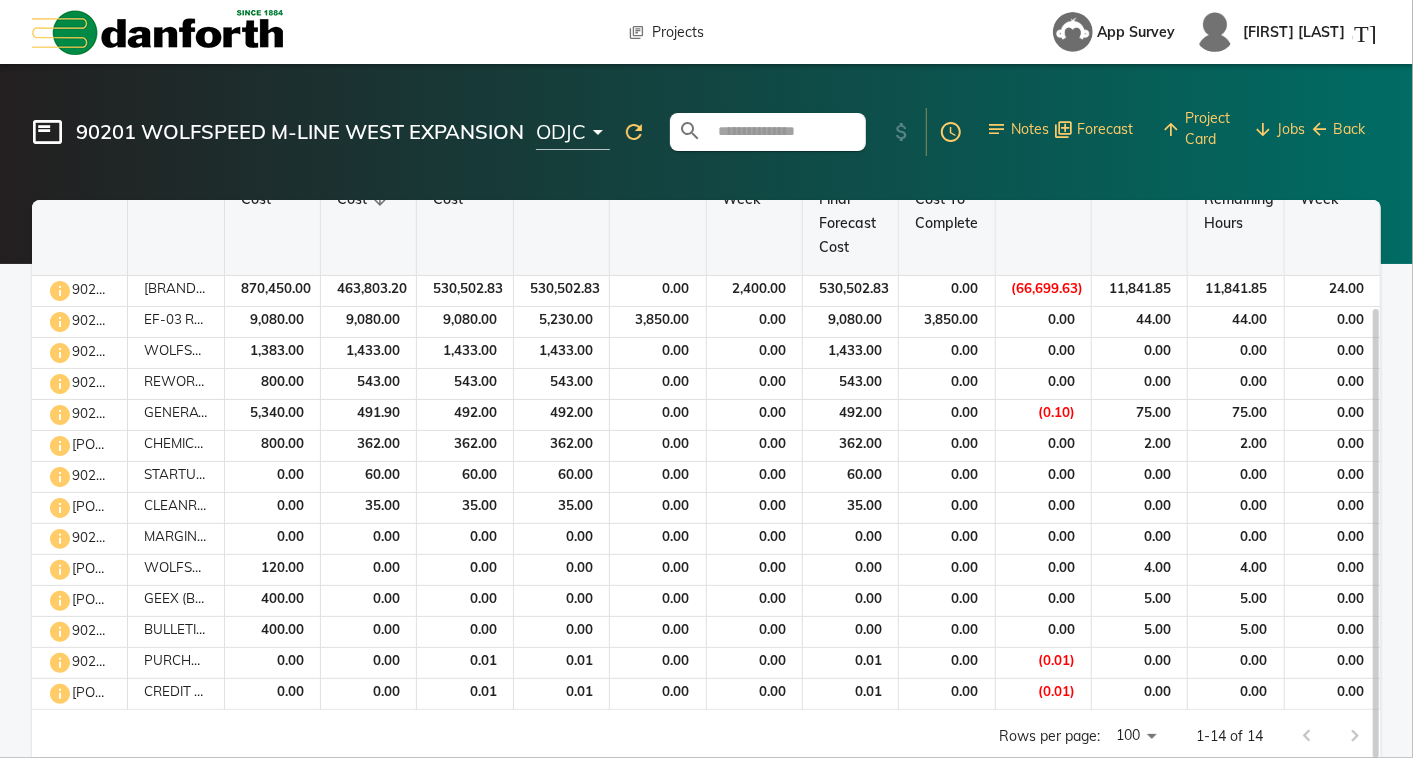 scroll, scrollTop: 0, scrollLeft: 0, axis: both 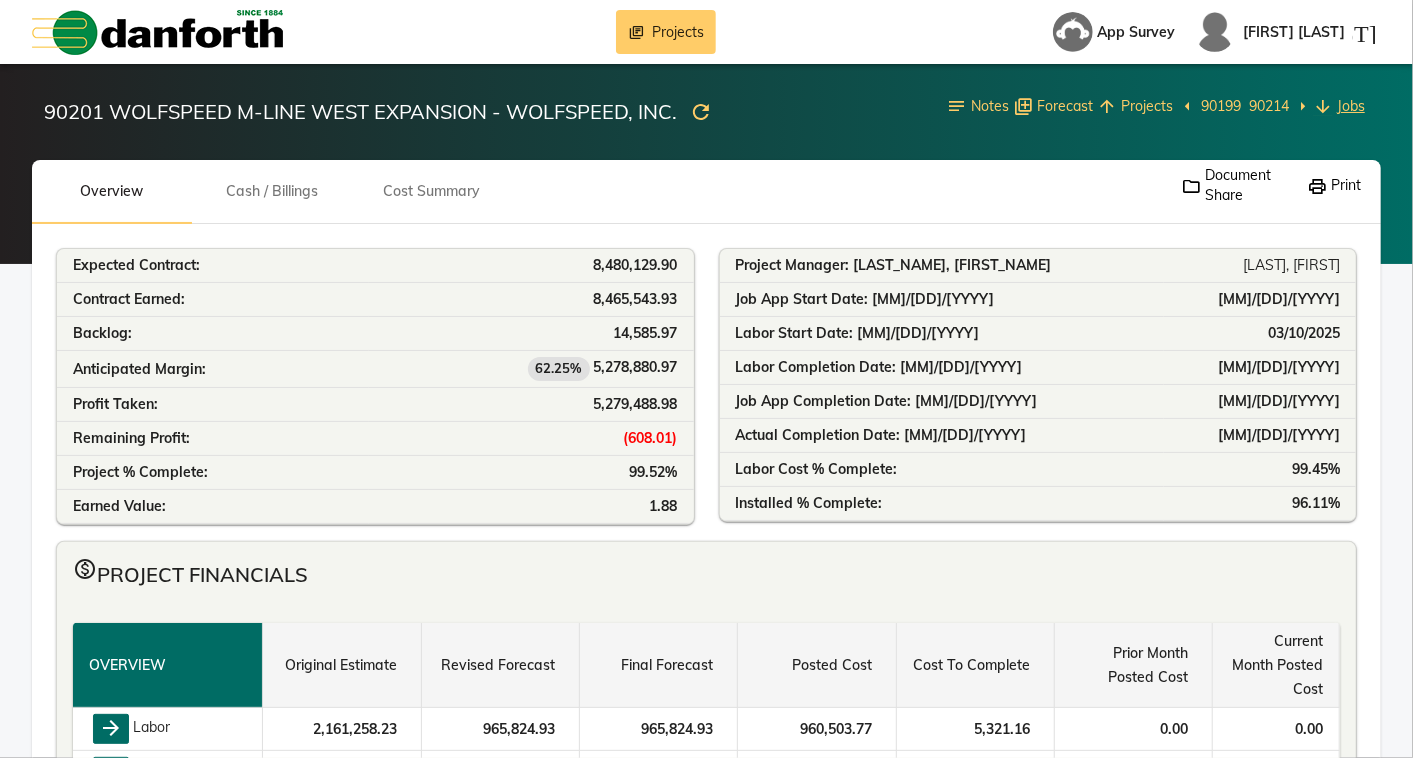click on "Jobs" at bounding box center [1351, 106] 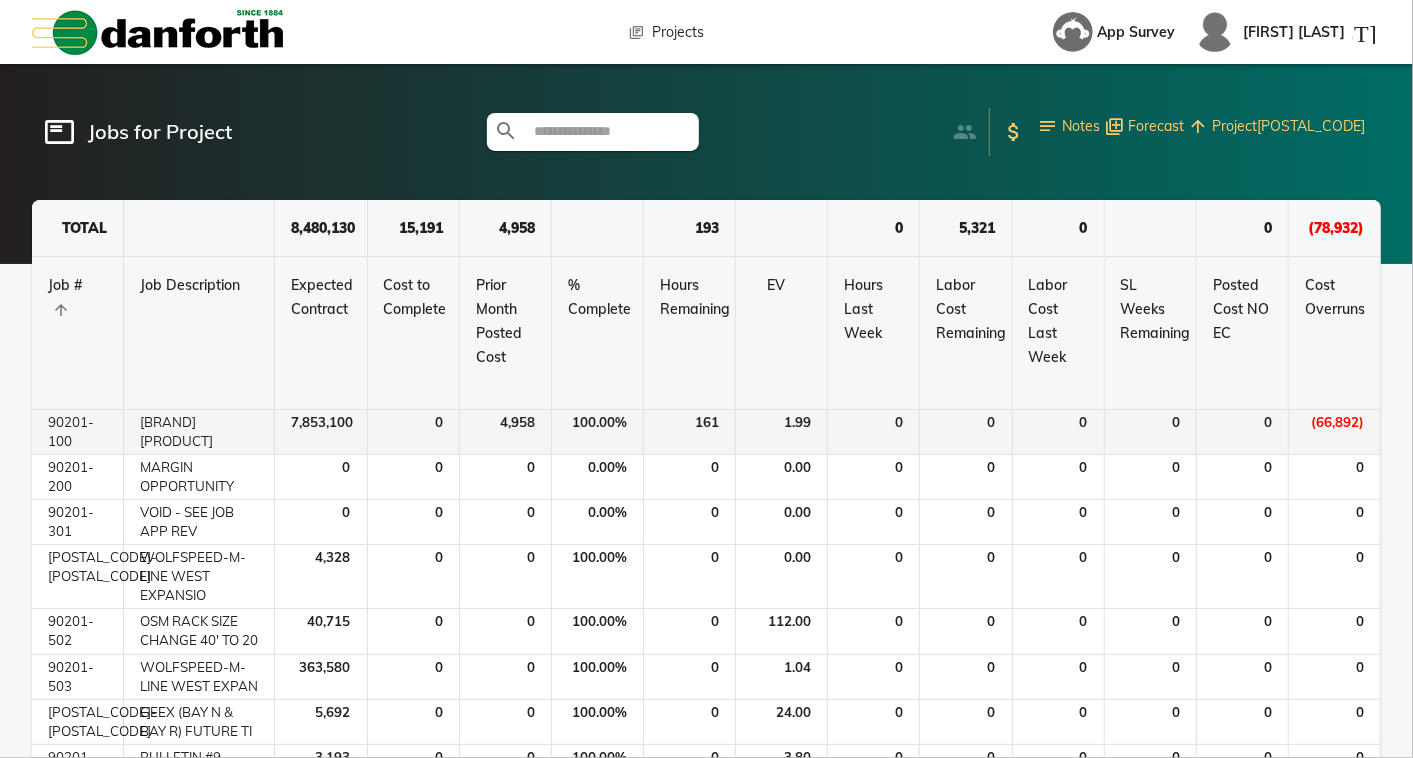 click on "WOLFSPEED M-LINE WEST EXPANSIO" at bounding box center (199, 432) 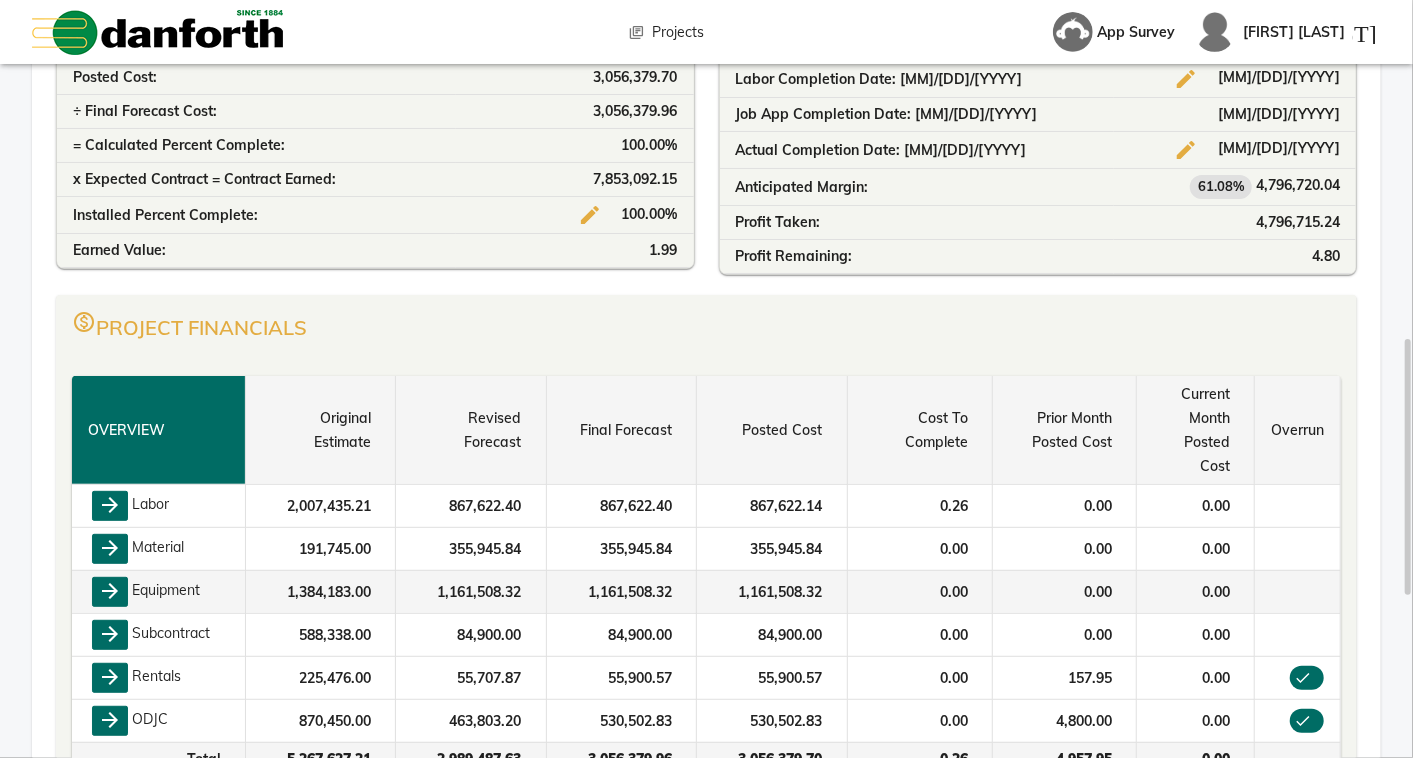 scroll, scrollTop: 444, scrollLeft: 0, axis: vertical 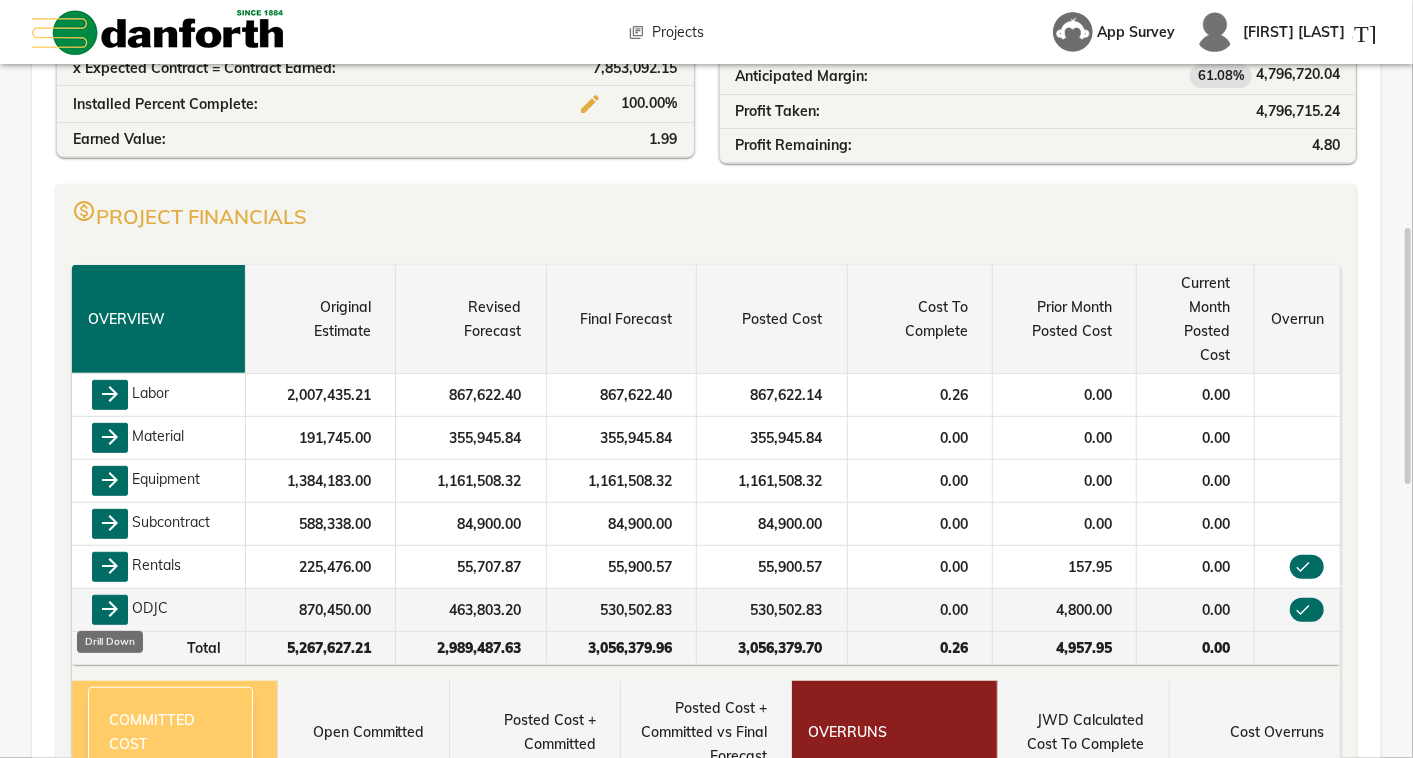 click on "arrow_forward" at bounding box center (110, 610) 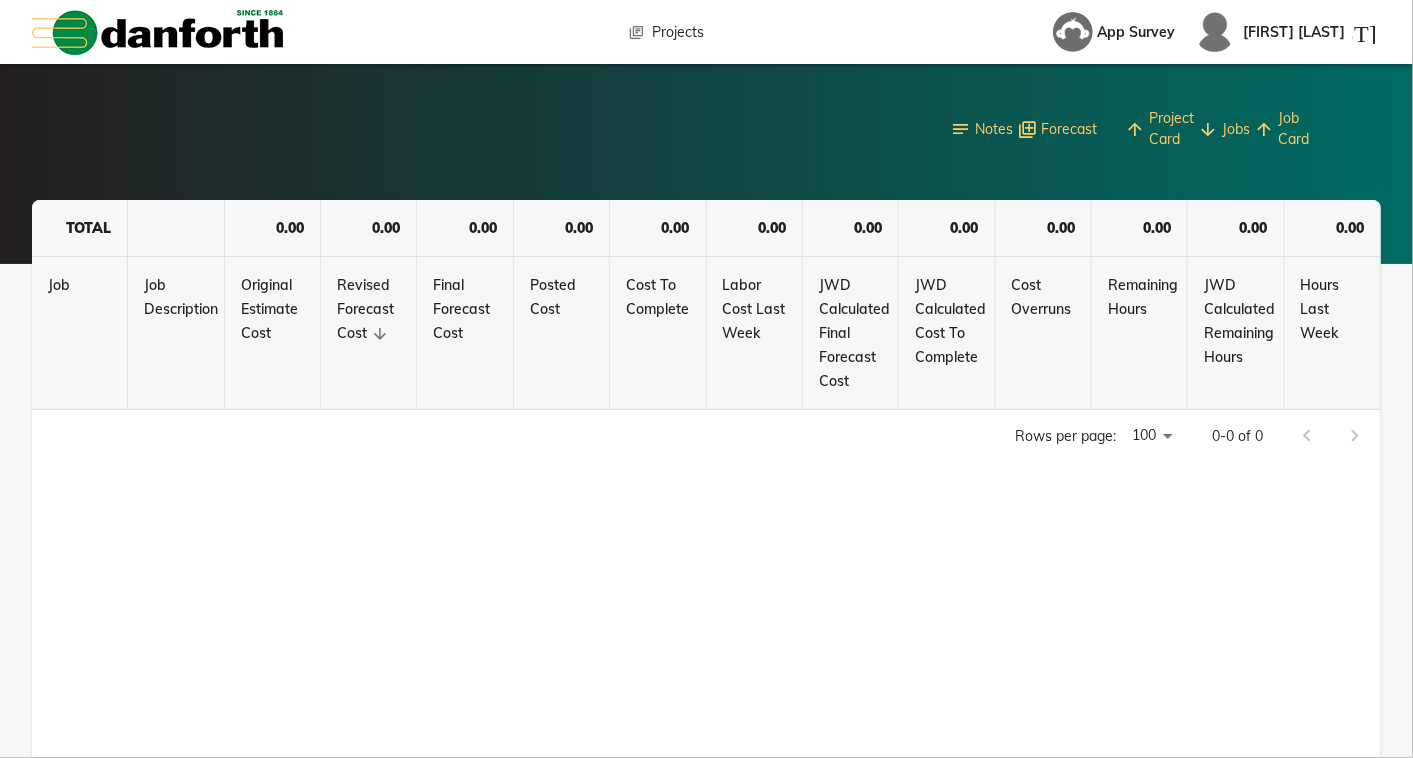 scroll, scrollTop: 0, scrollLeft: 0, axis: both 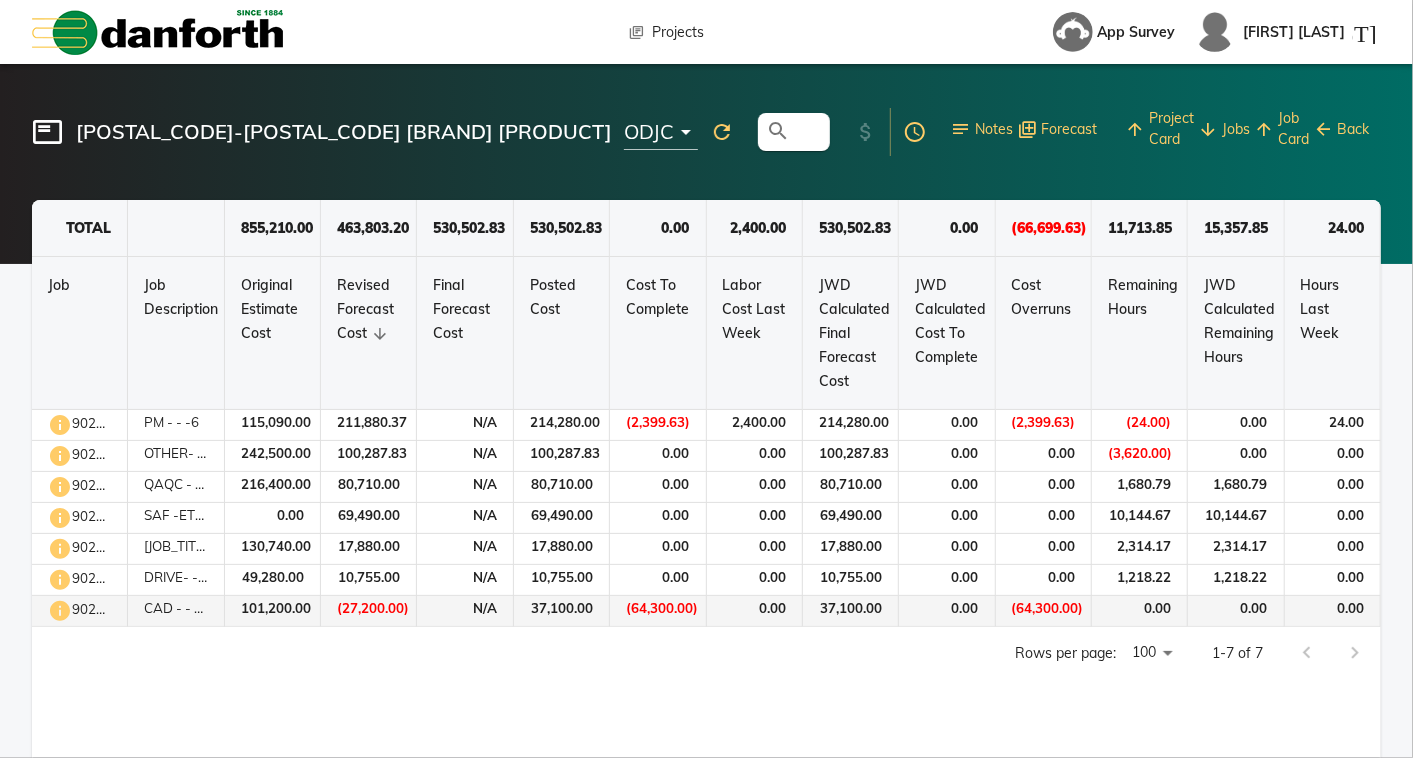 click at bounding box center (60, 425) 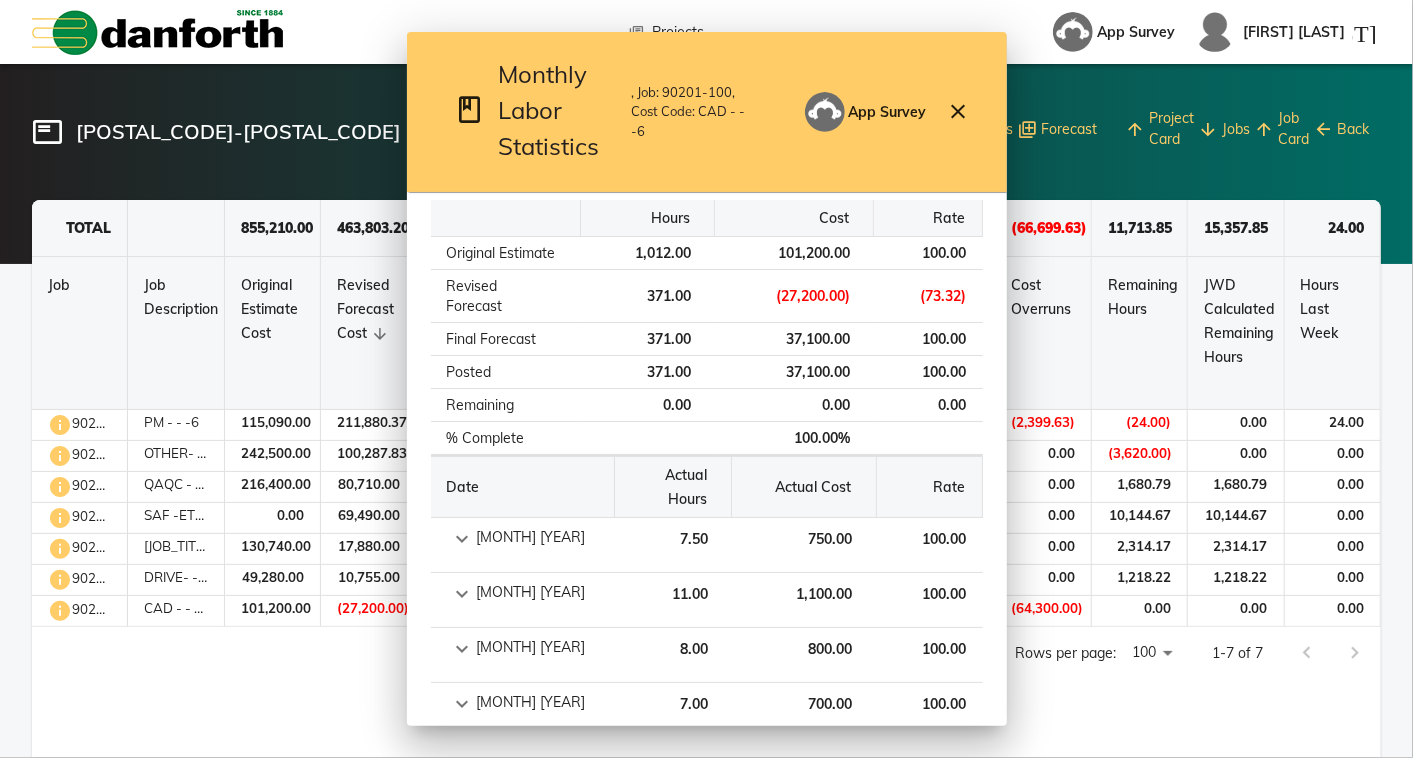 click on "close" at bounding box center [959, 112] 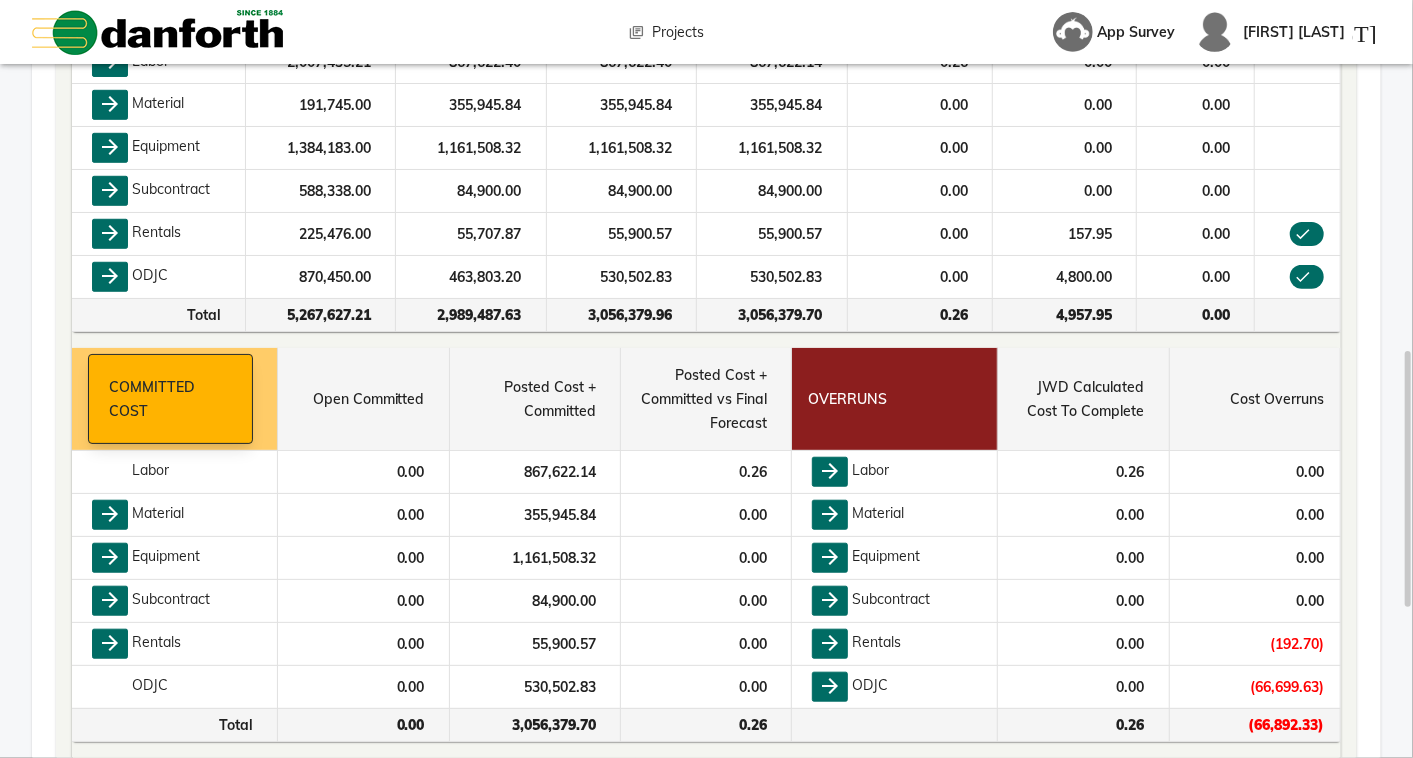scroll, scrollTop: 1184, scrollLeft: 0, axis: vertical 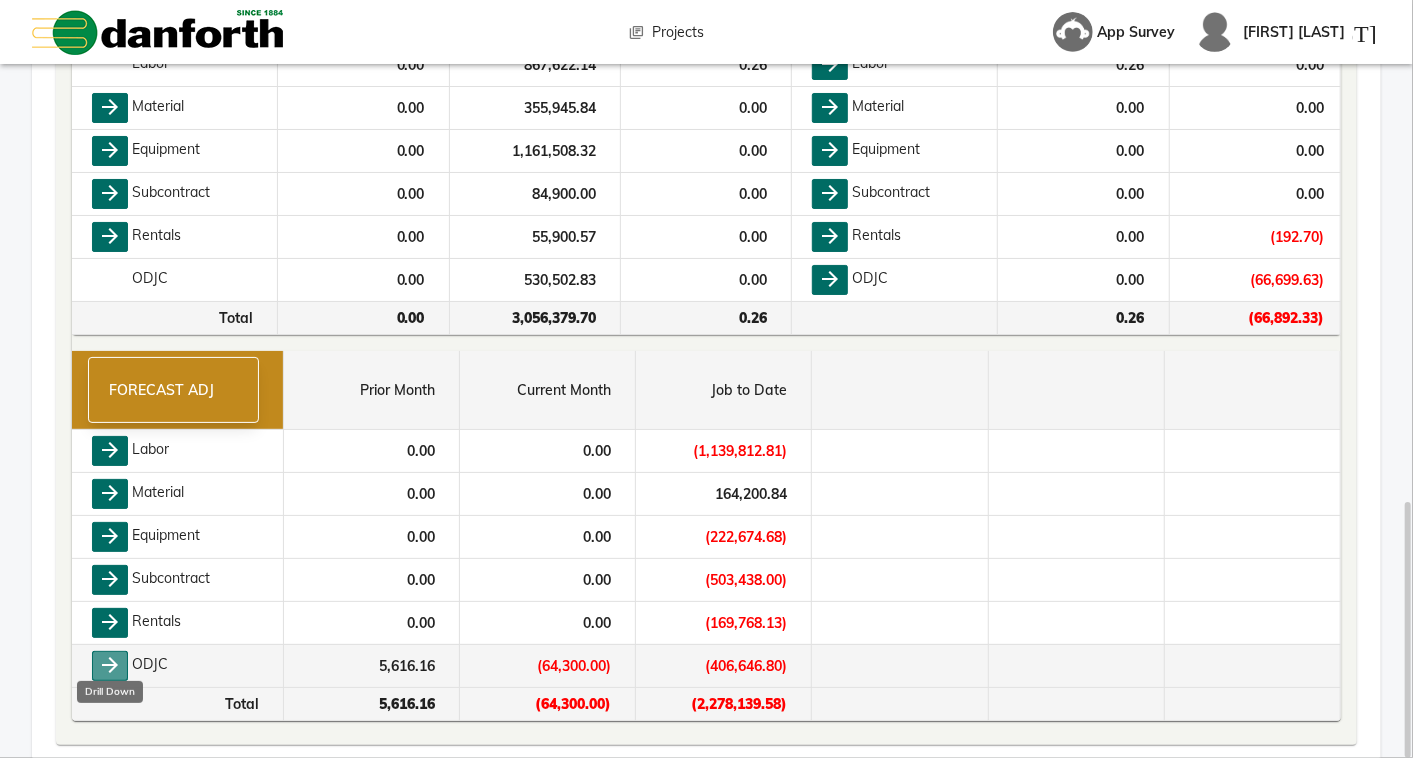 click on "arrow_forward" at bounding box center (110, 666) 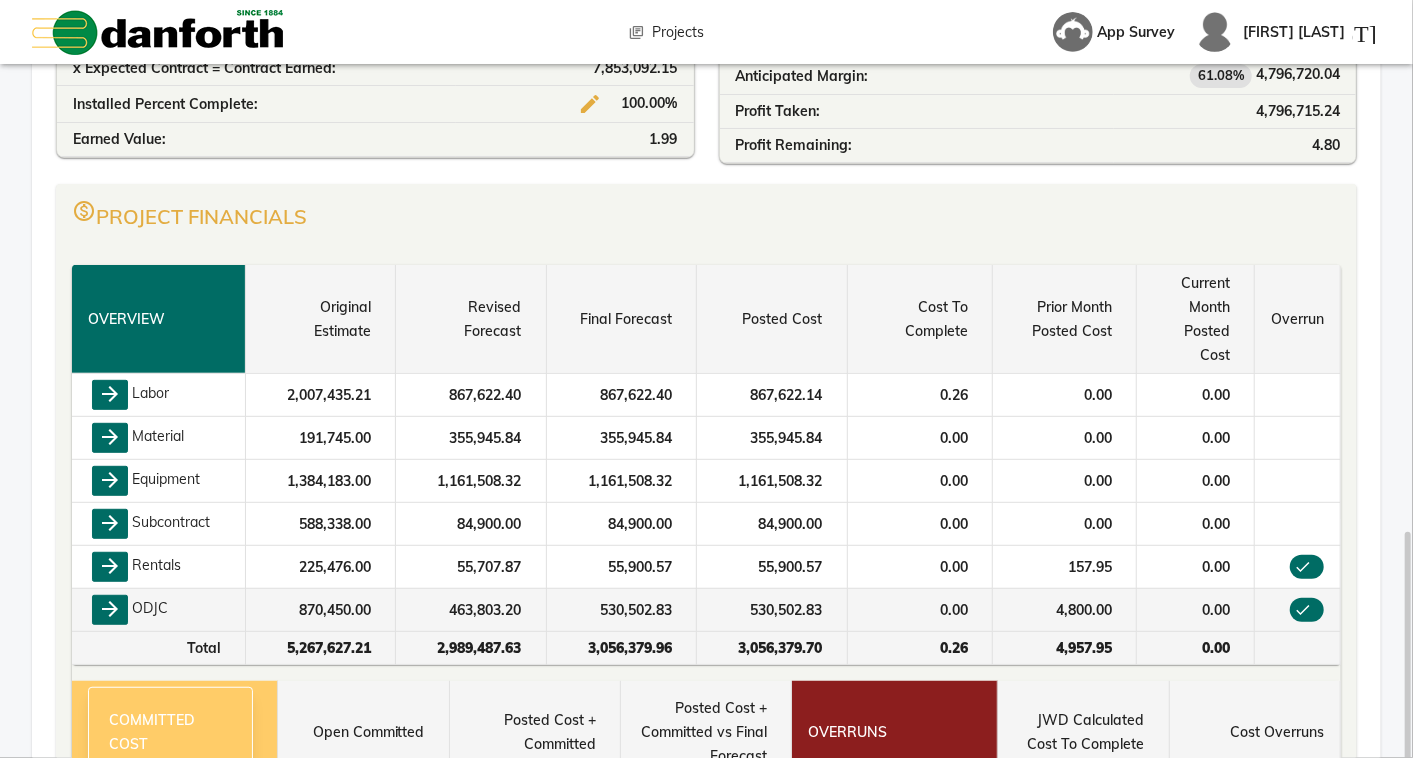 scroll, scrollTop: 666, scrollLeft: 0, axis: vertical 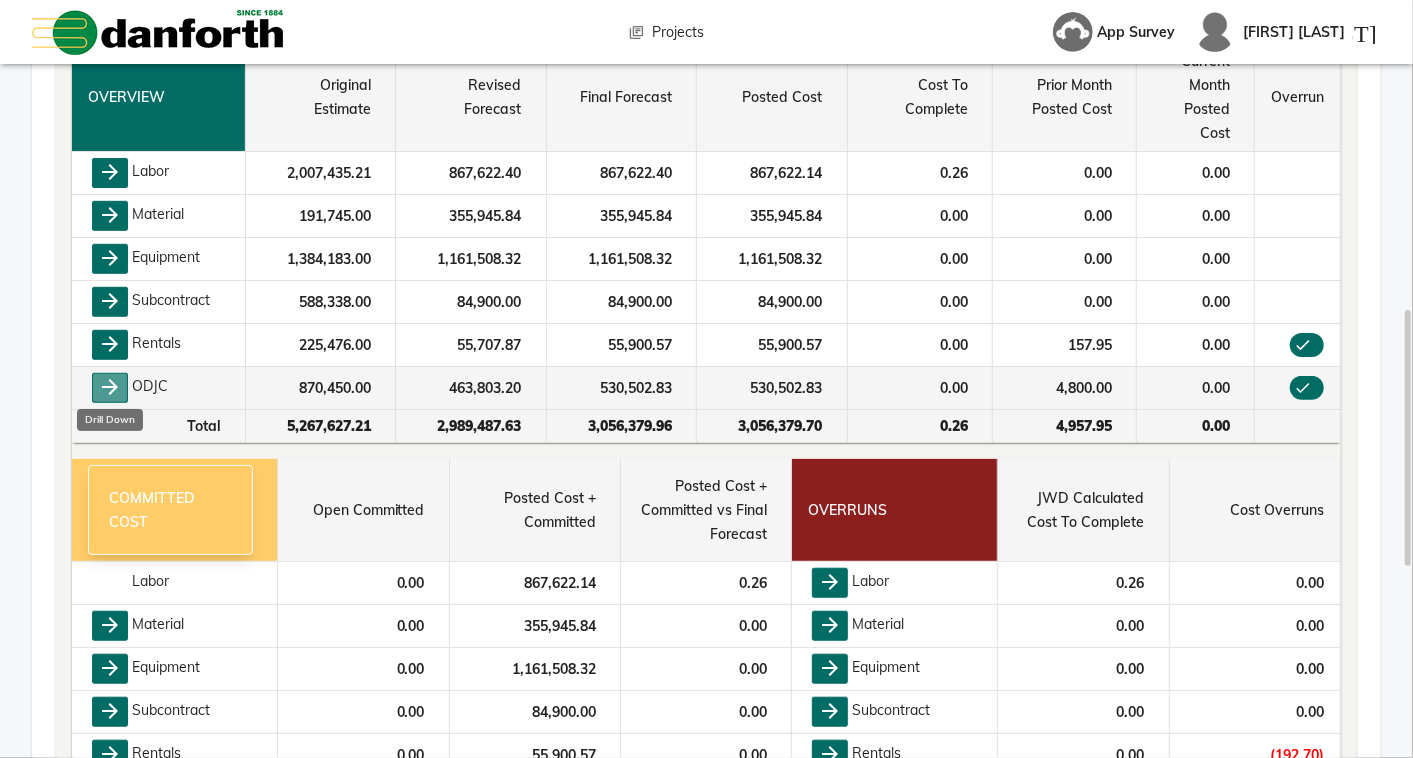 click on "arrow_forward" at bounding box center [110, 388] 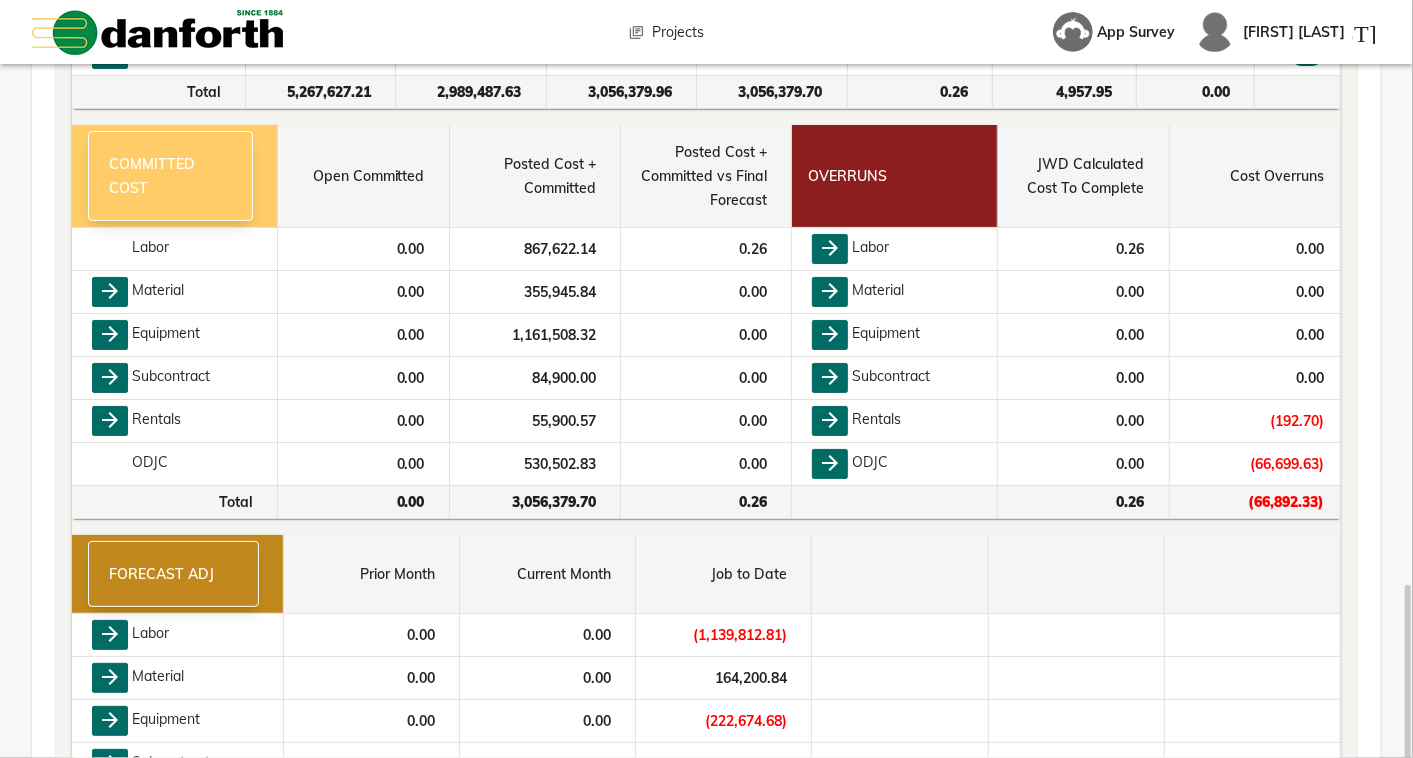 scroll, scrollTop: 1184, scrollLeft: 0, axis: vertical 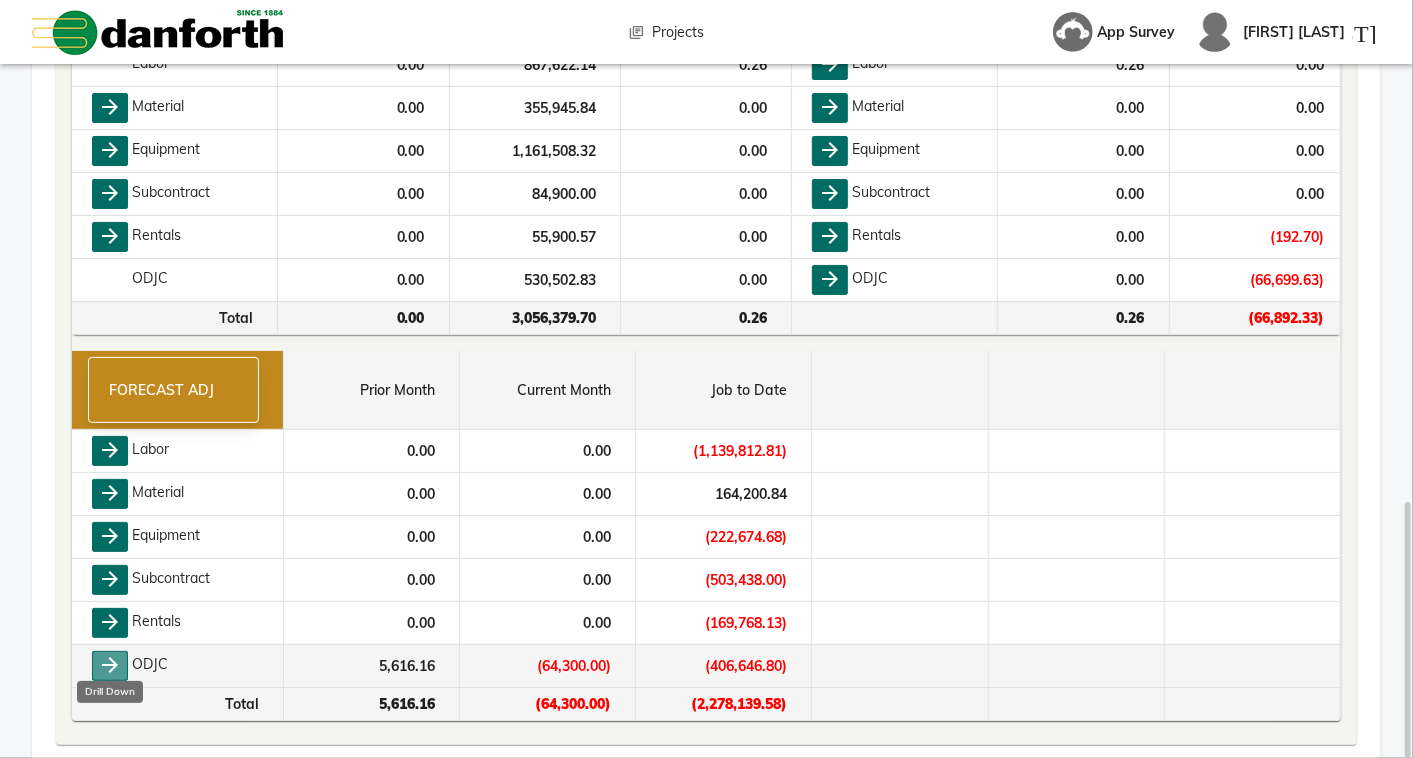 click on "arrow_forward" at bounding box center [110, 666] 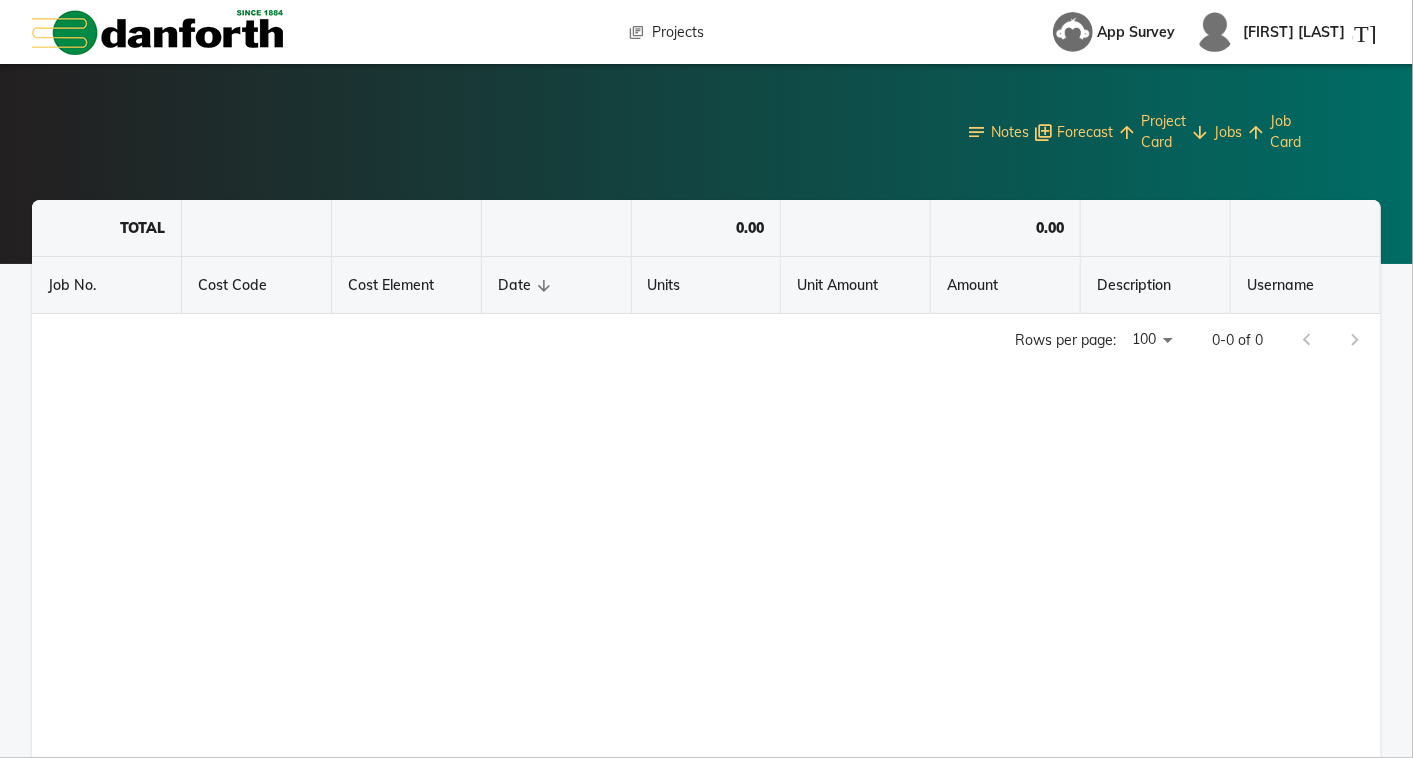scroll, scrollTop: 0, scrollLeft: 0, axis: both 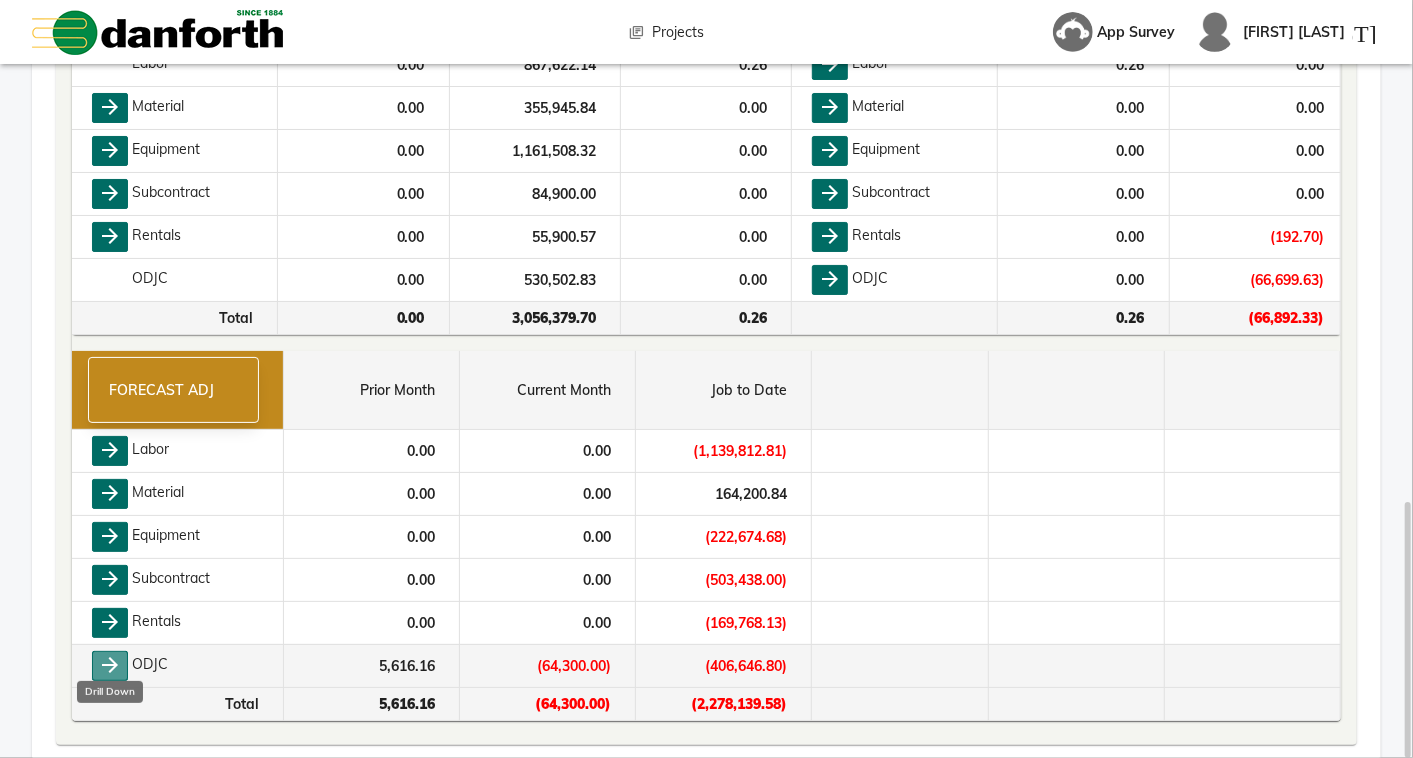 click on "arrow_forward" at bounding box center (110, 666) 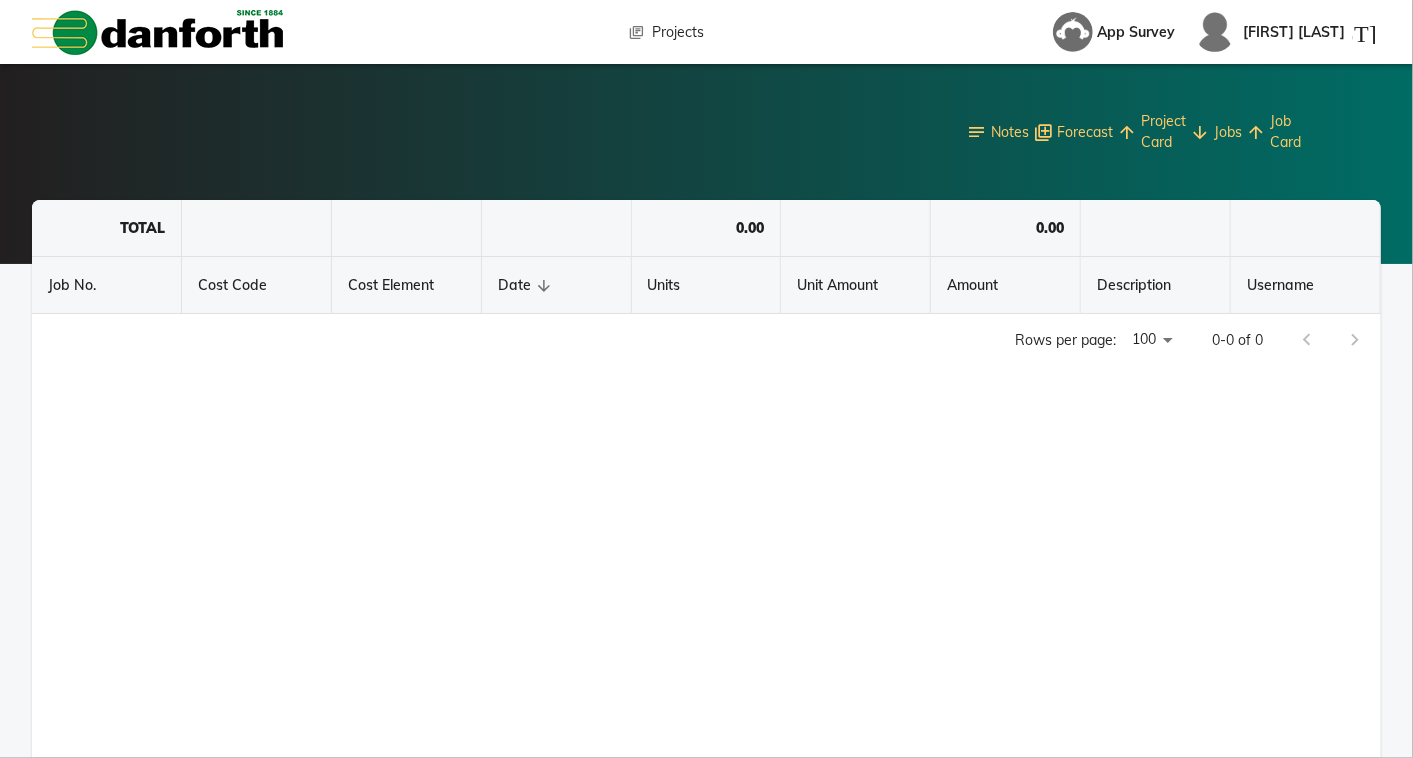 scroll, scrollTop: 0, scrollLeft: 0, axis: both 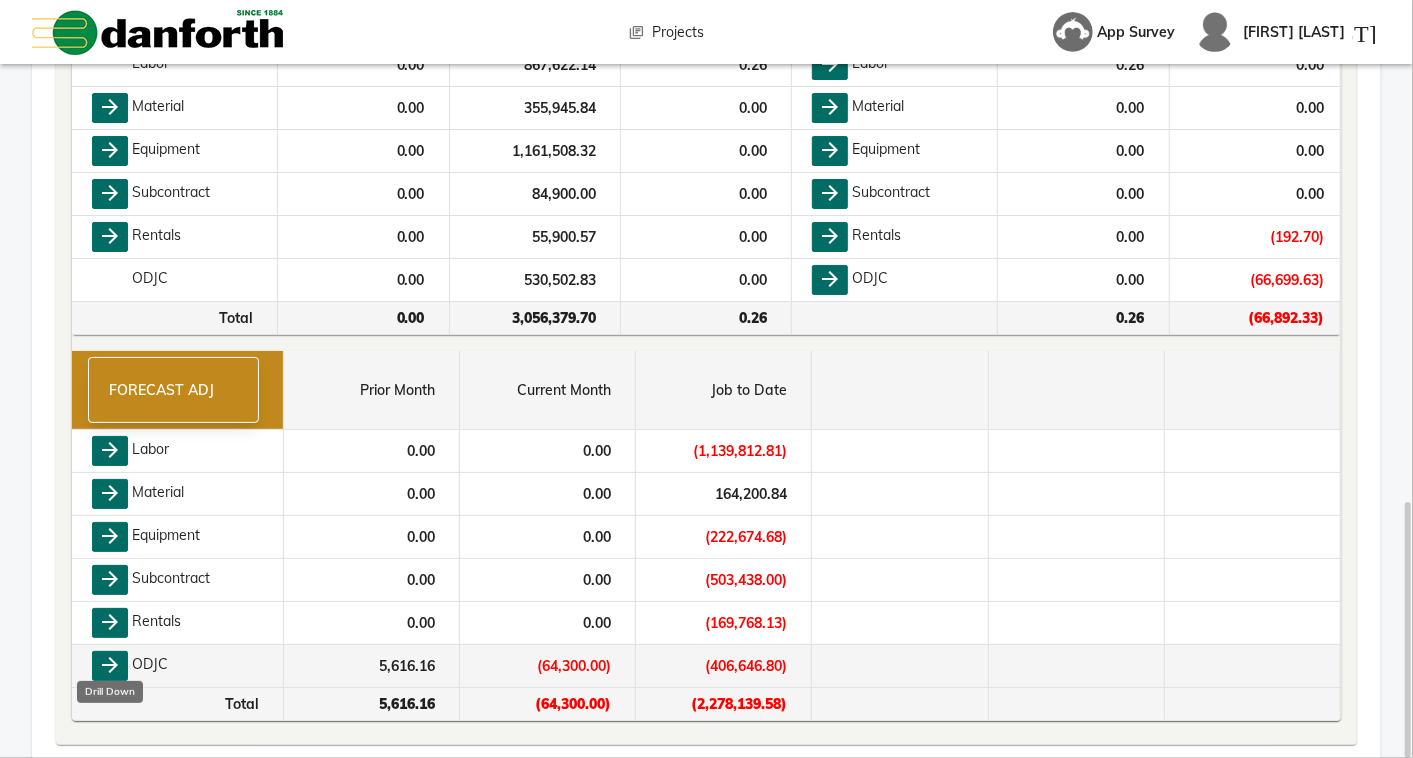 click on "arrow_forward" at bounding box center (110, 666) 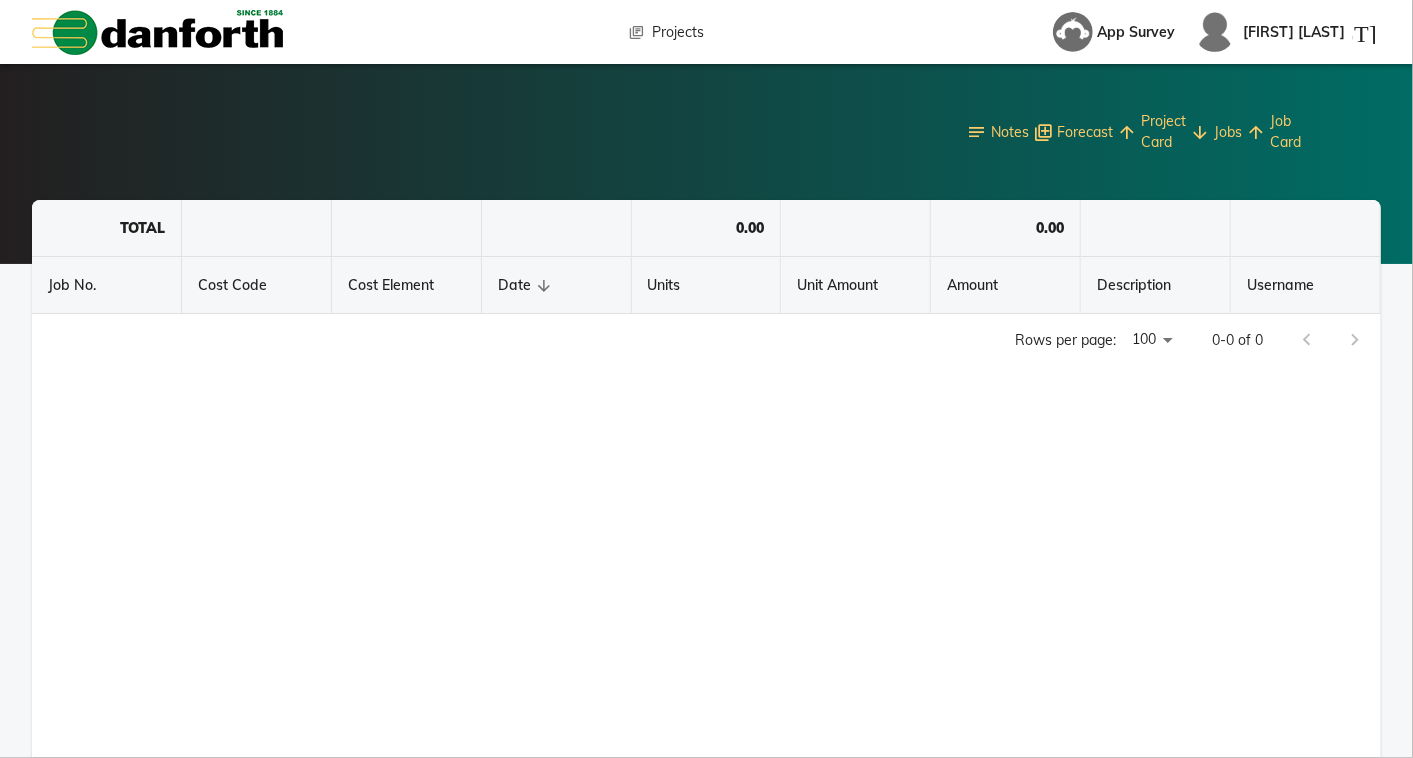 scroll, scrollTop: 0, scrollLeft: 0, axis: both 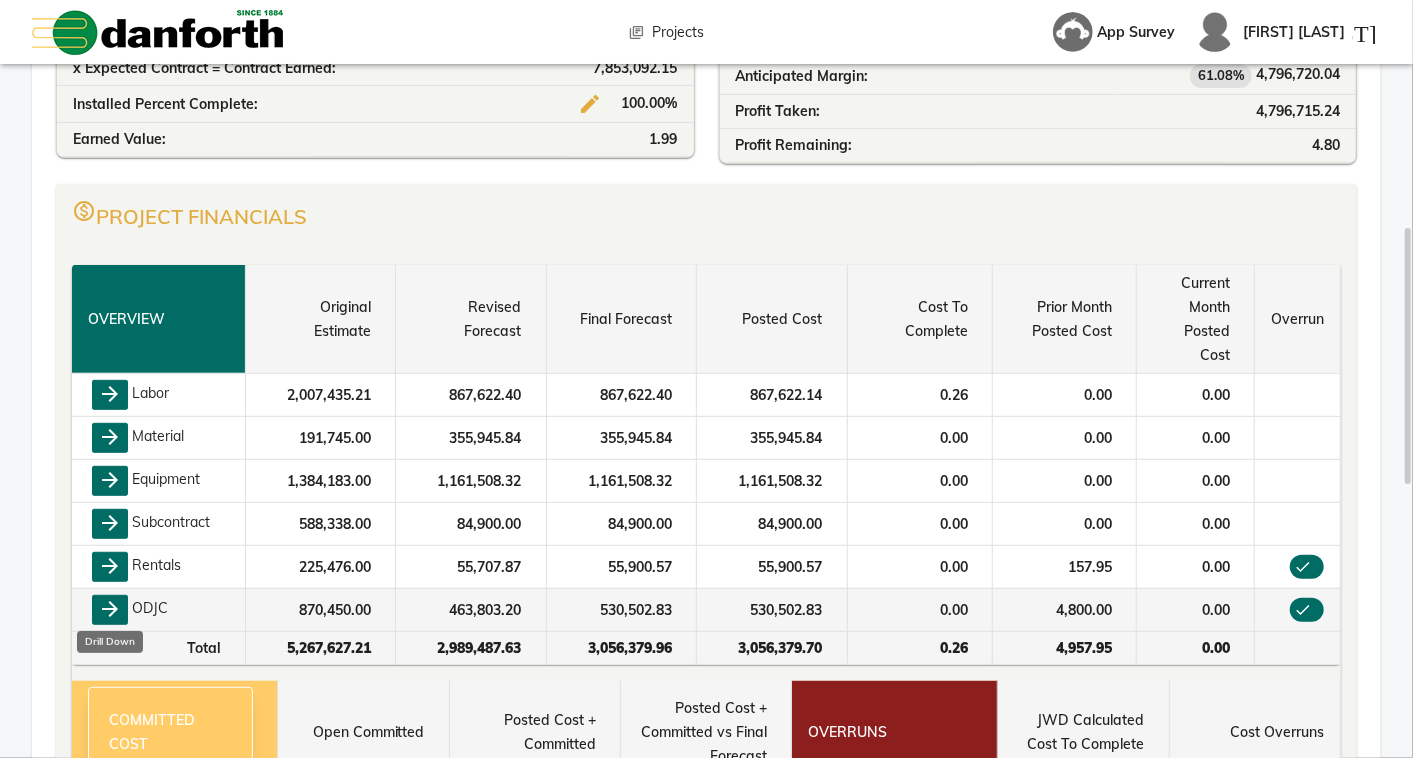click on "arrow_forward" at bounding box center [110, 610] 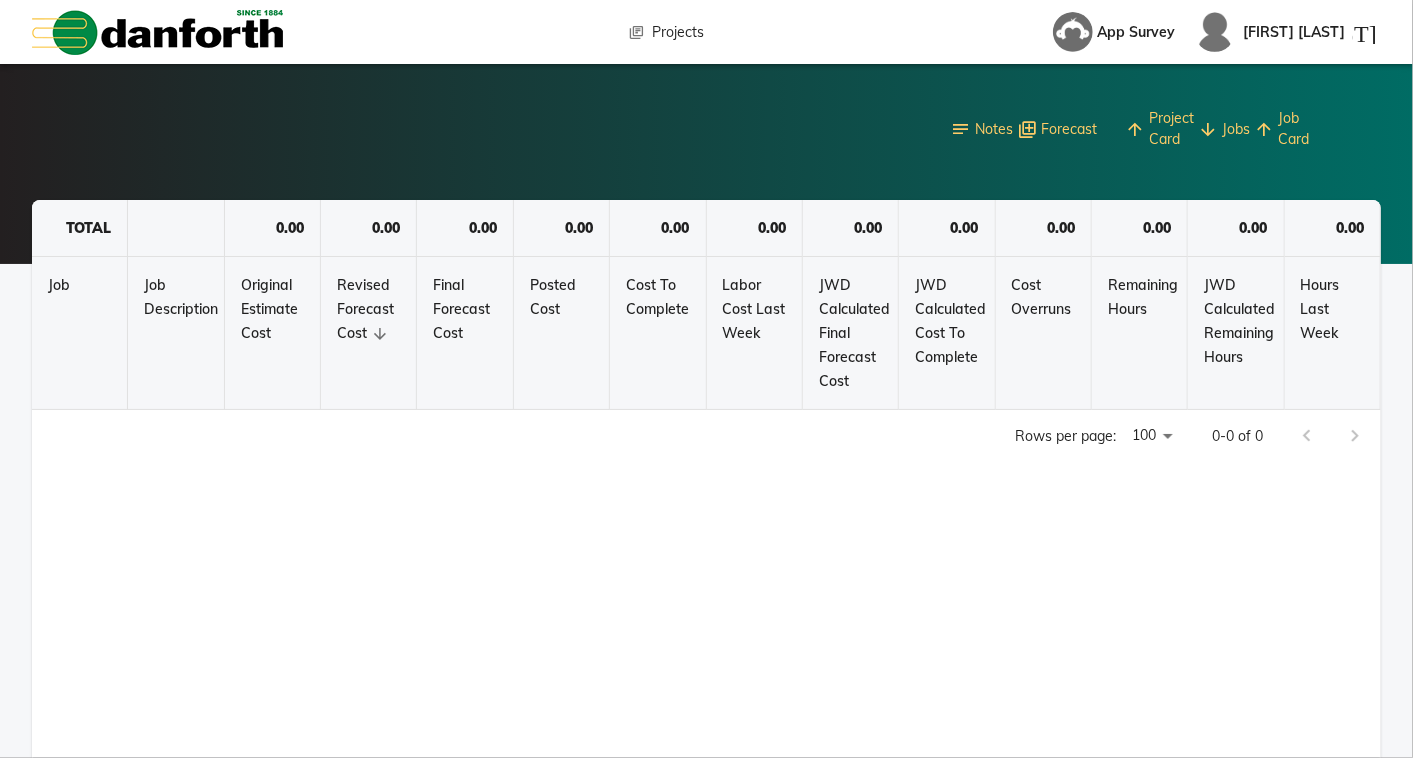 scroll, scrollTop: 0, scrollLeft: 0, axis: both 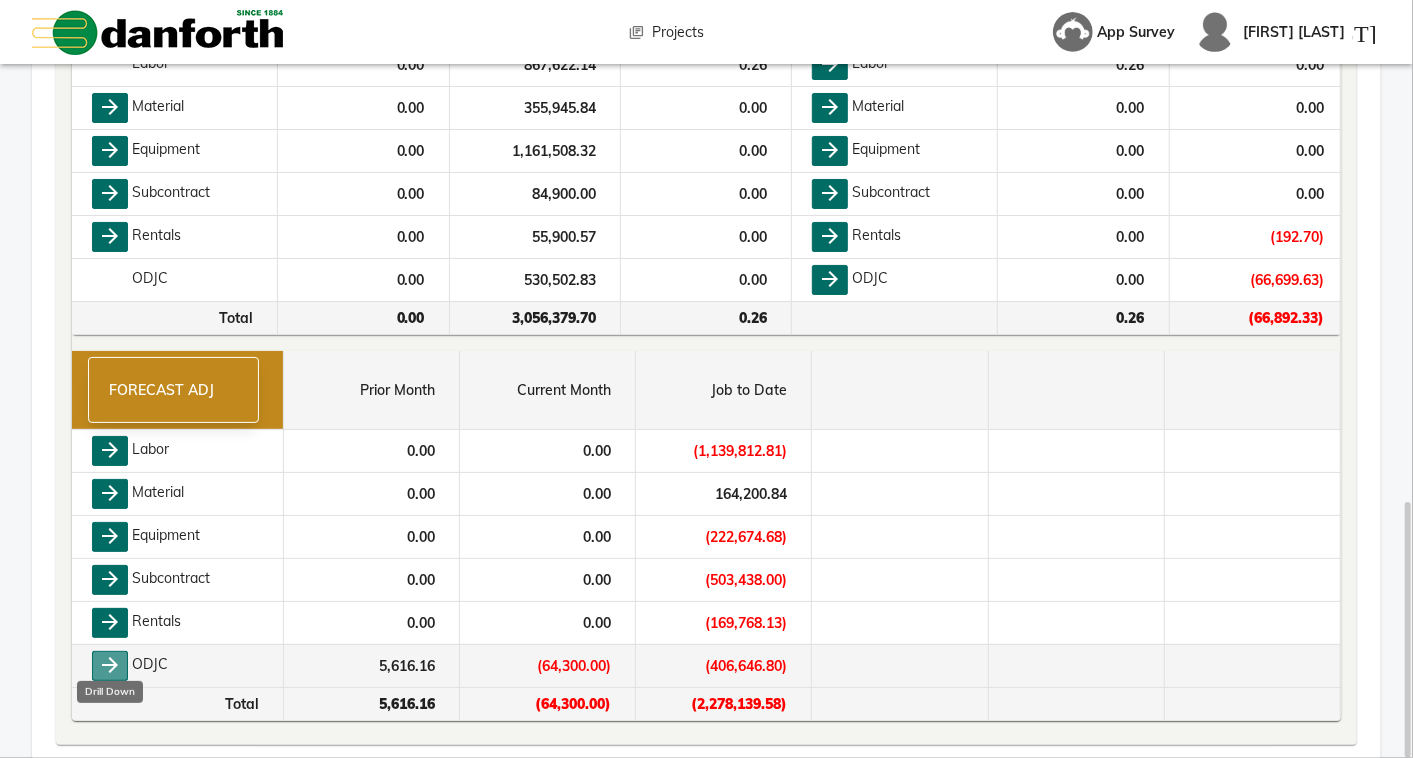 click on "arrow_forward" at bounding box center [110, 666] 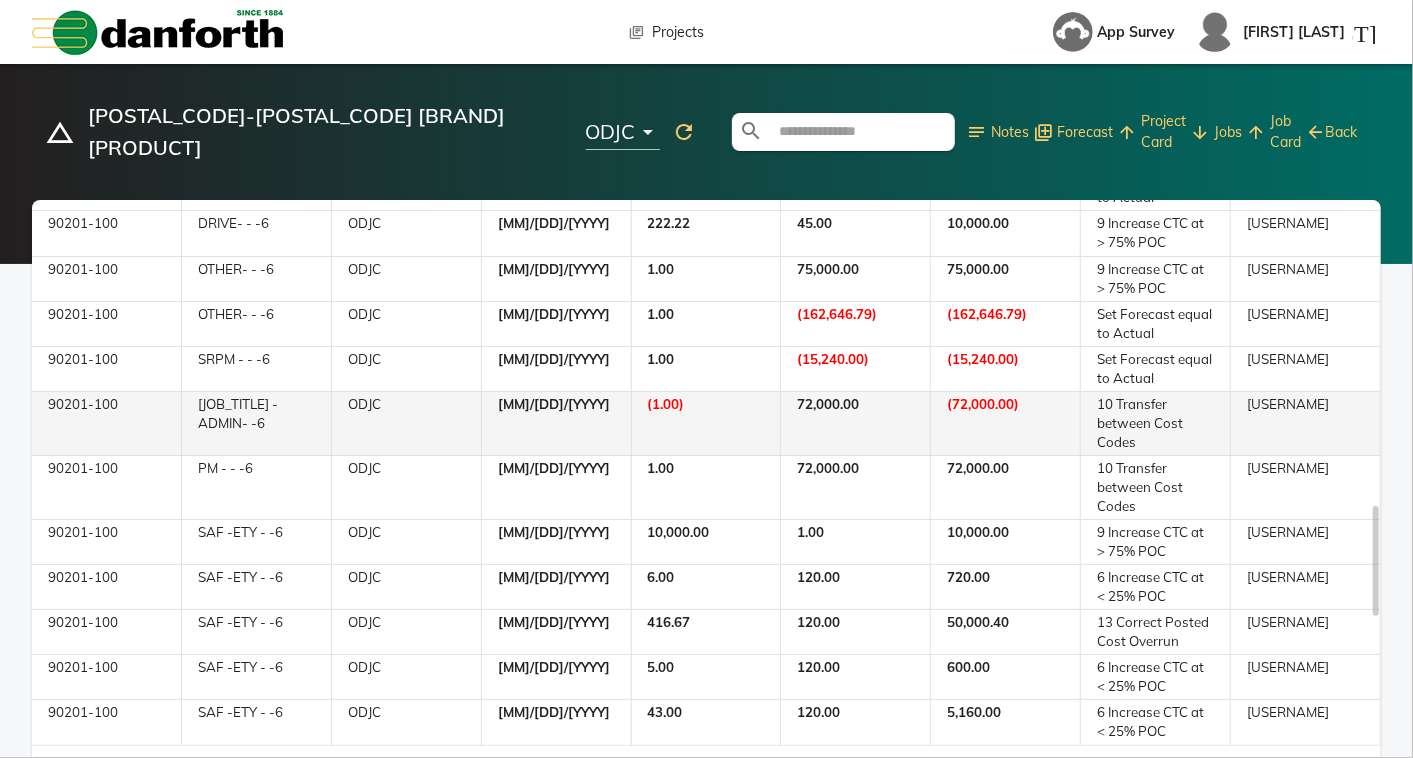 scroll, scrollTop: 2111, scrollLeft: 0, axis: vertical 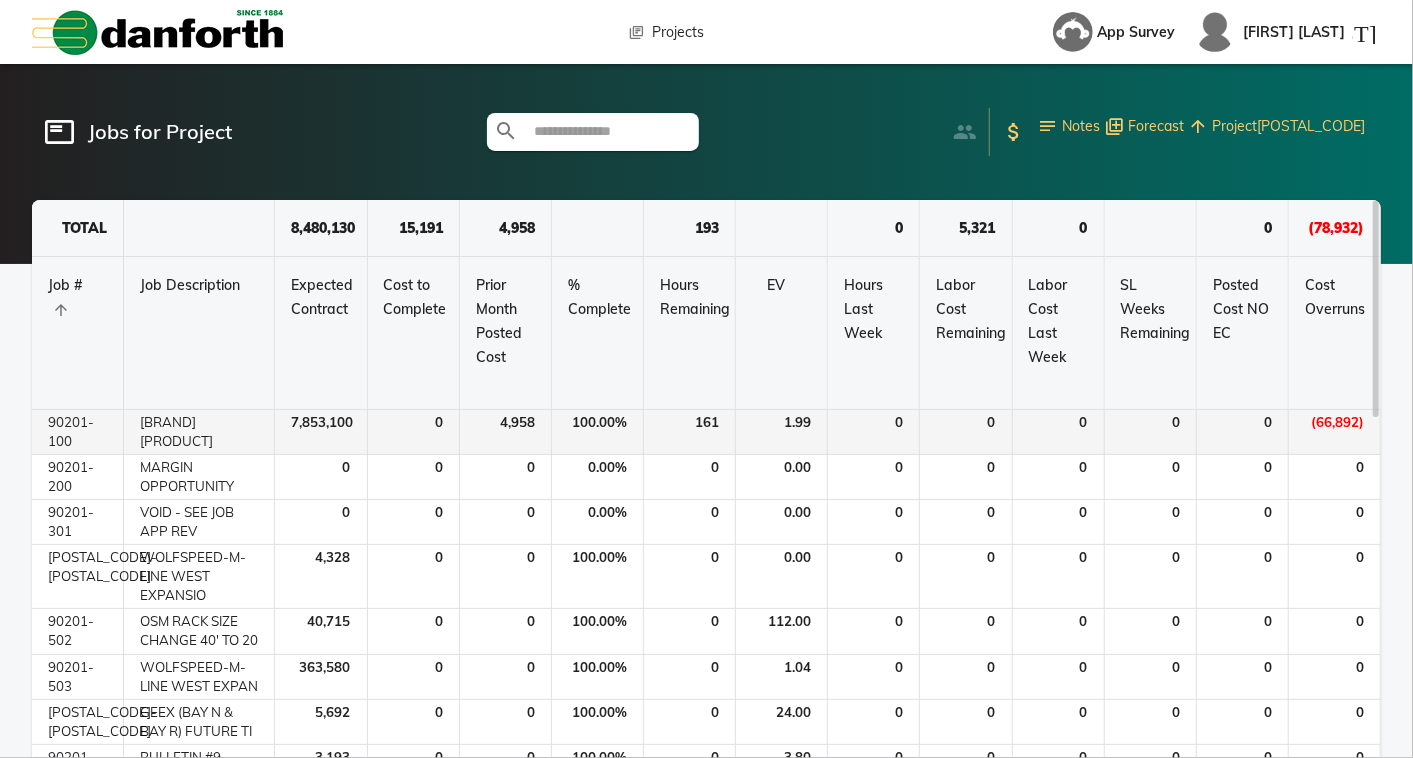 click on "WOLFSPEED M-LINE WEST EXPANSIO" at bounding box center [199, 432] 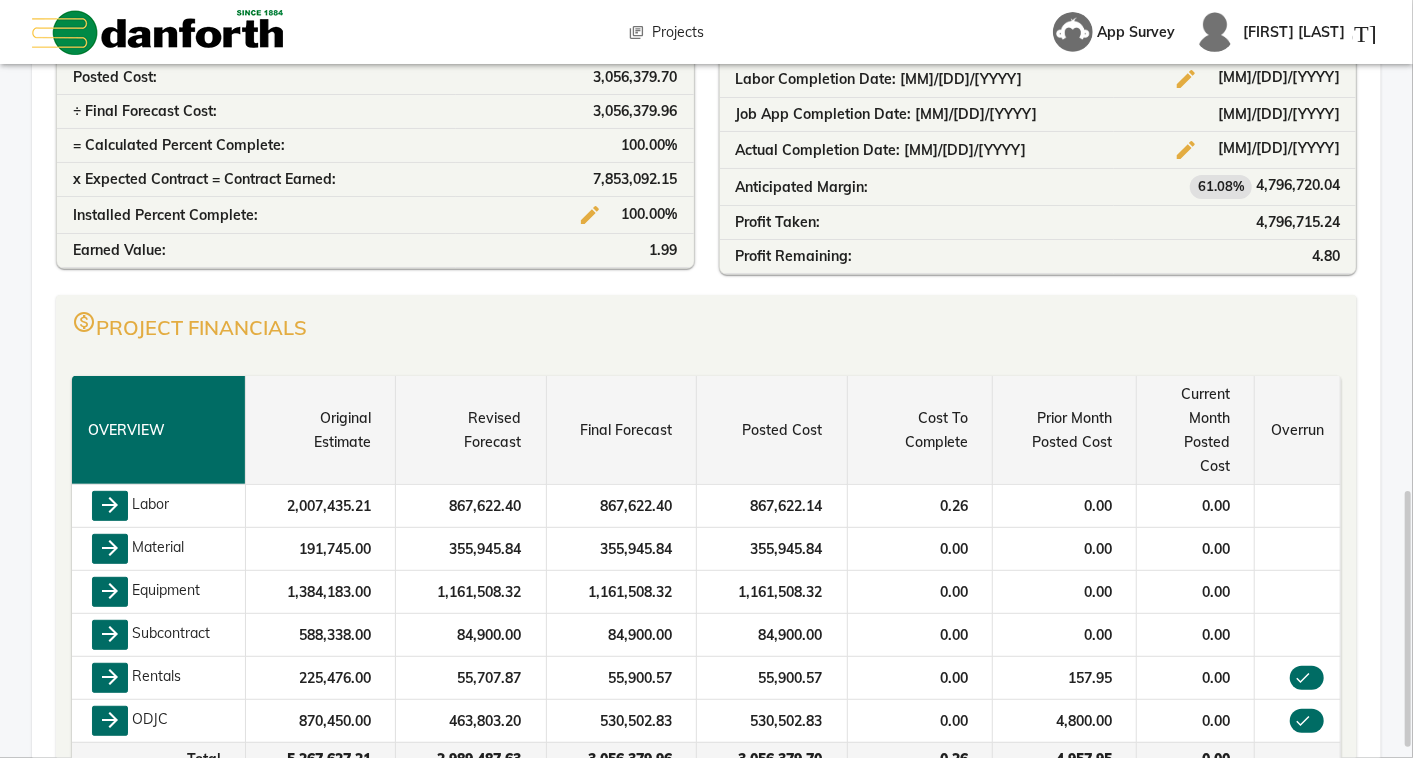 scroll, scrollTop: 666, scrollLeft: 0, axis: vertical 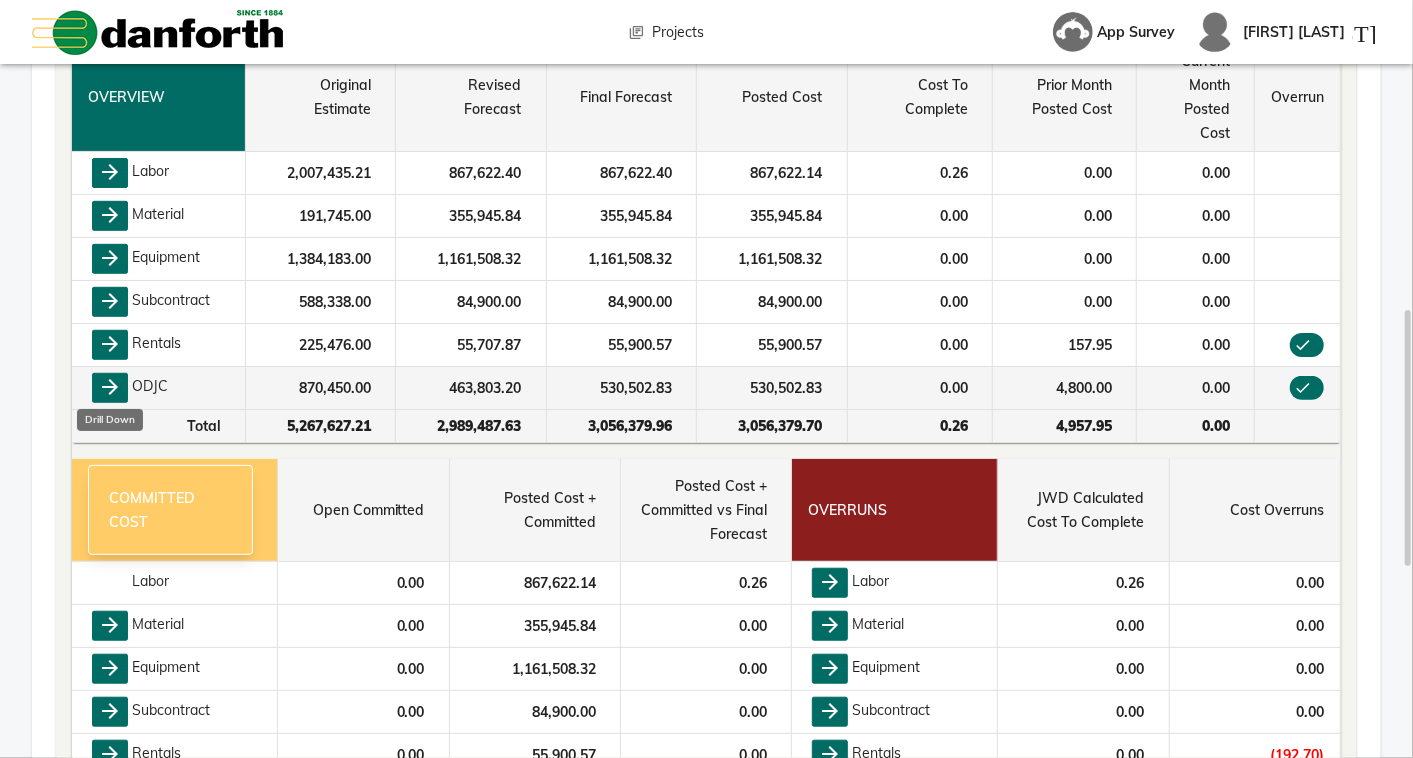 click on "arrow_forward" at bounding box center (110, 388) 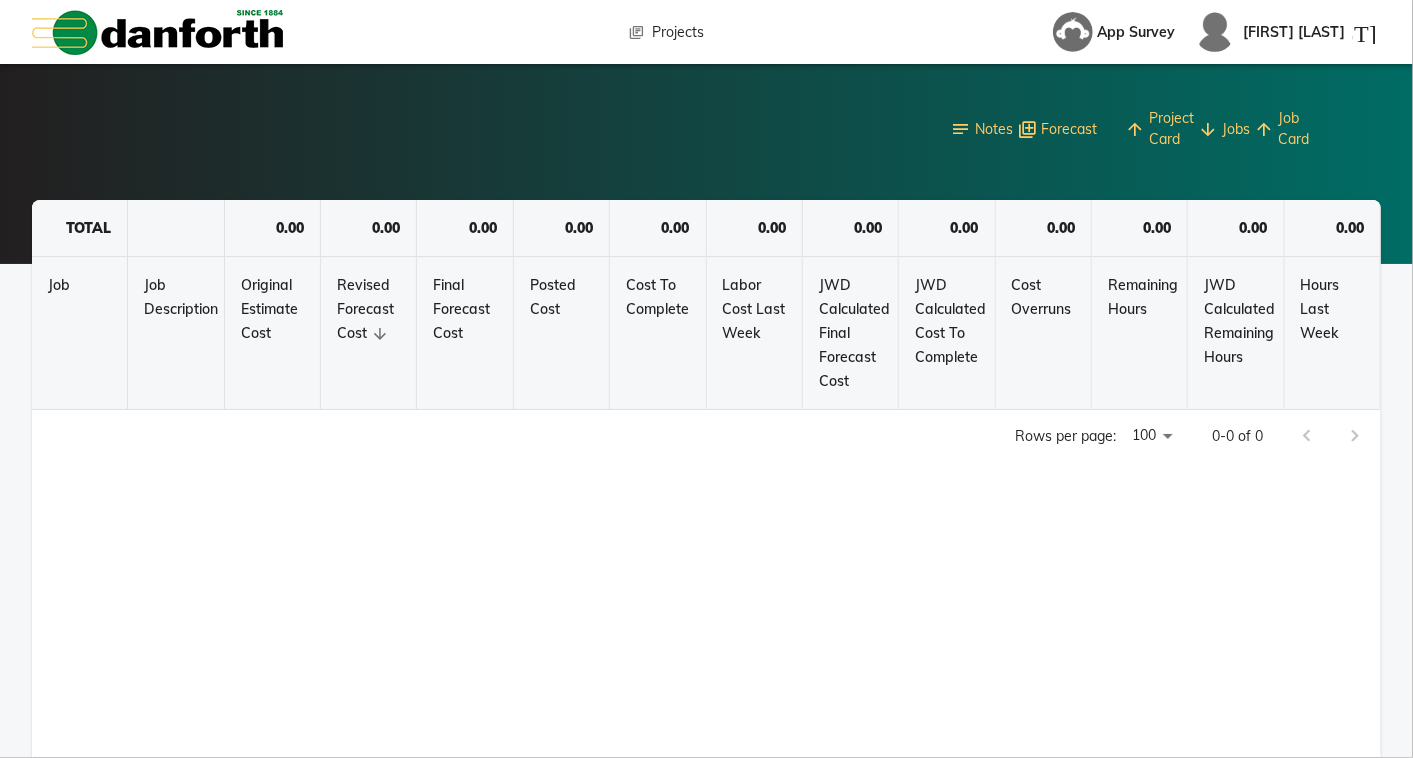 scroll, scrollTop: 0, scrollLeft: 0, axis: both 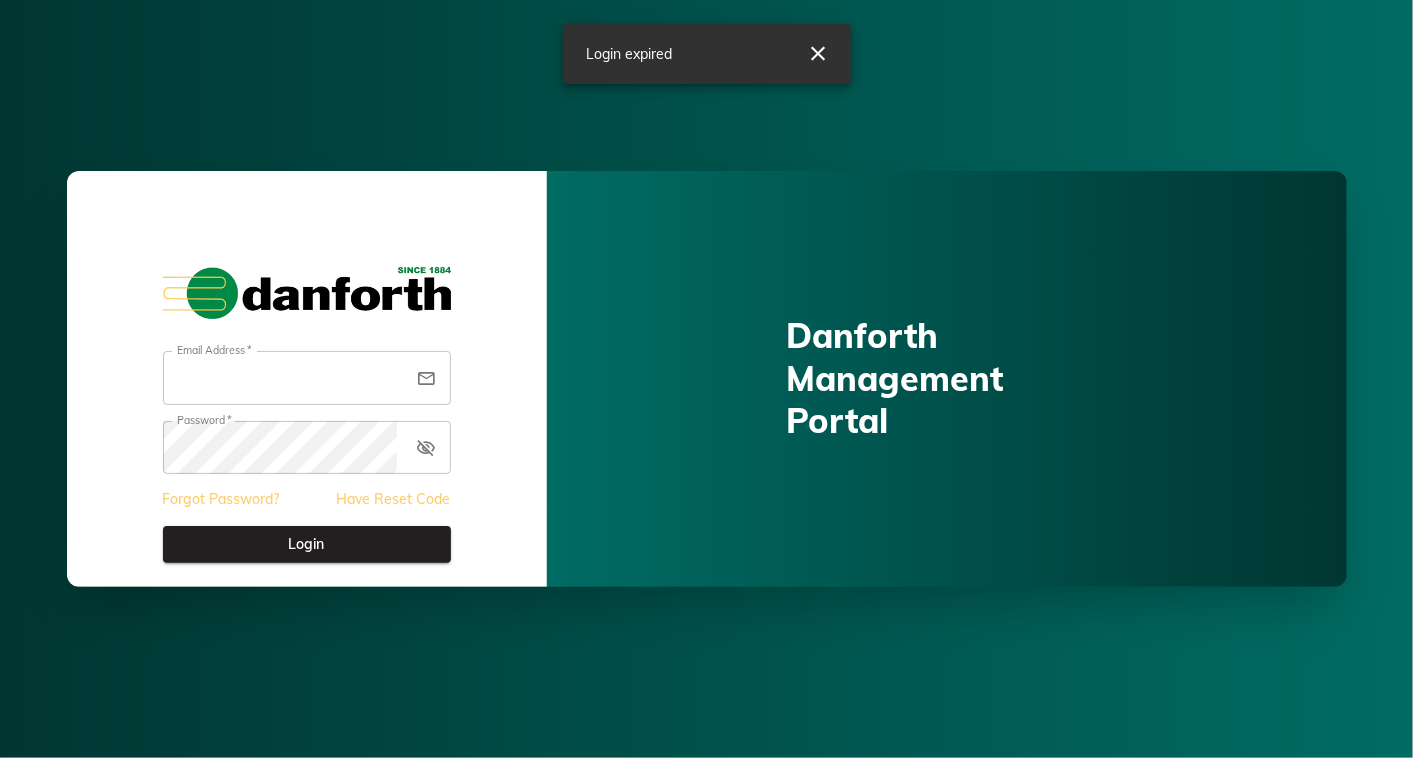 type on "**********" 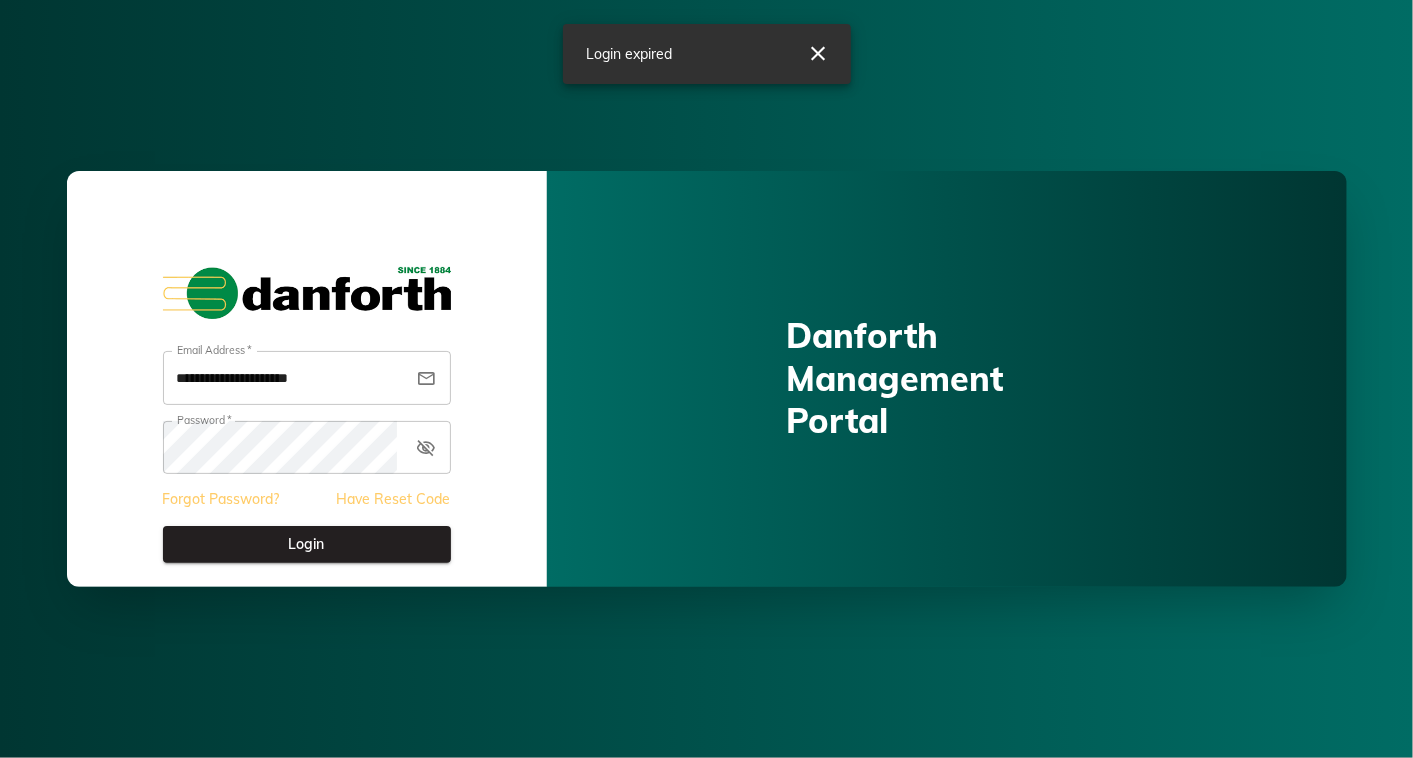 click on "Login" at bounding box center (307, 544) 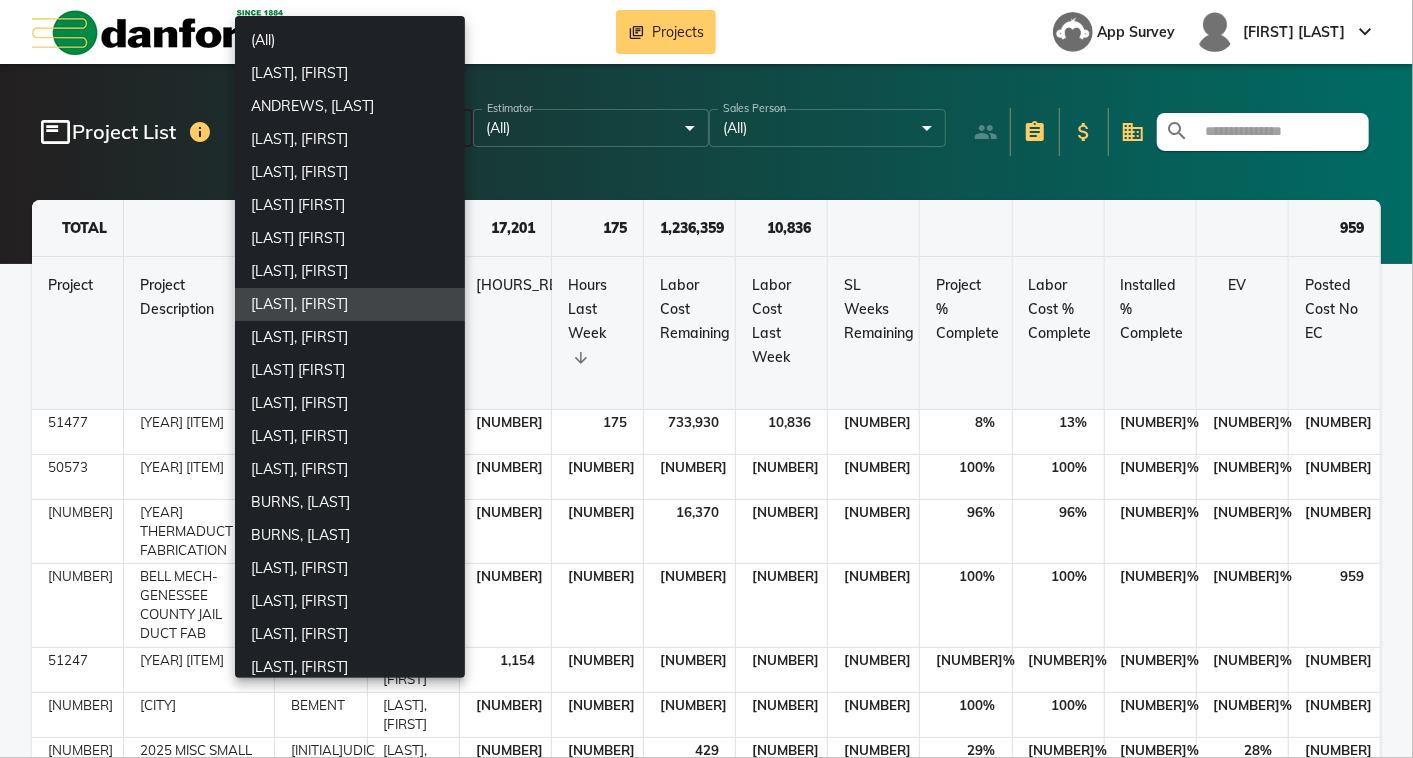 click on "library_books Projects App Survey [FIRST] [LAST] keyboard_arrow_down featured_play_list Project List Project Manager BEMENT, [LAST] ****** ​ Estimator (All) * ​ Sales Person (All) * ​ search TOTAL 17,201 175 1,236,359 10,836 959 Project Project Description SRPM / PEX Project Manager Hours Remaining Hours Last Week Labor Cost Remaining Labor Cost Last Week SL Weeks Remaining Project % Complete Labor Cost % Complete Installed % Complete EV Posted Cost No EC 51477 2025 THERMADUCT FABRICATION JRUDIC BEMENT, [LAST] 10,983 175 733,930 10,836 68 % 13 % 0 % 0 % 0 50573 2022 THERMADUCT FABRICATION JRUDIC BEMENT, [LAST] 0 0 0 0 0 100 % 100 % 0 % 0 % 0 50940 2023 THERMADUCT FABRICATION JRUDIC BEMENT, [LAST] 218 0 16,370 0 0 96 % 96 % 0 % 0 % 0 51067 BELL MECH-GENESSEE COUNTY JAIL DUCT FAB JRUDIC BEMENT, [LAST] 0 0 0 0 0 100 % 100 % 1 % 1 % 959 51247 2024 THERMADUCT FABRICATION JRUDIC BEMENT, [LAST] 1,154 0 75,057 0 0 26 % 27 % 0 % 0 % 0 51412 SYRACUSE UNIVERSITY PIPE FAB BEMENT SEGAR, [LAST] 0 0 0 0 0 100 %" at bounding box center (706, 379) 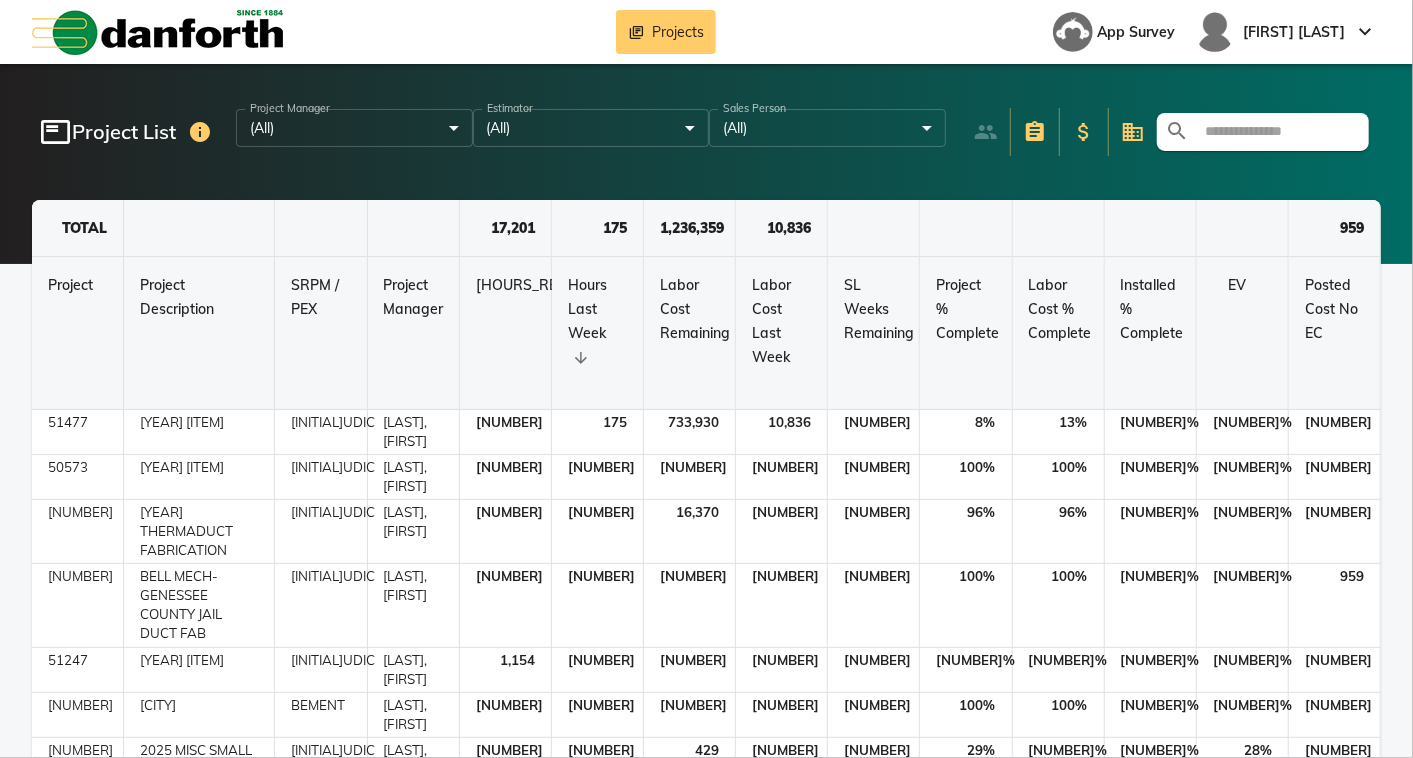 click at bounding box center (1275, 132) 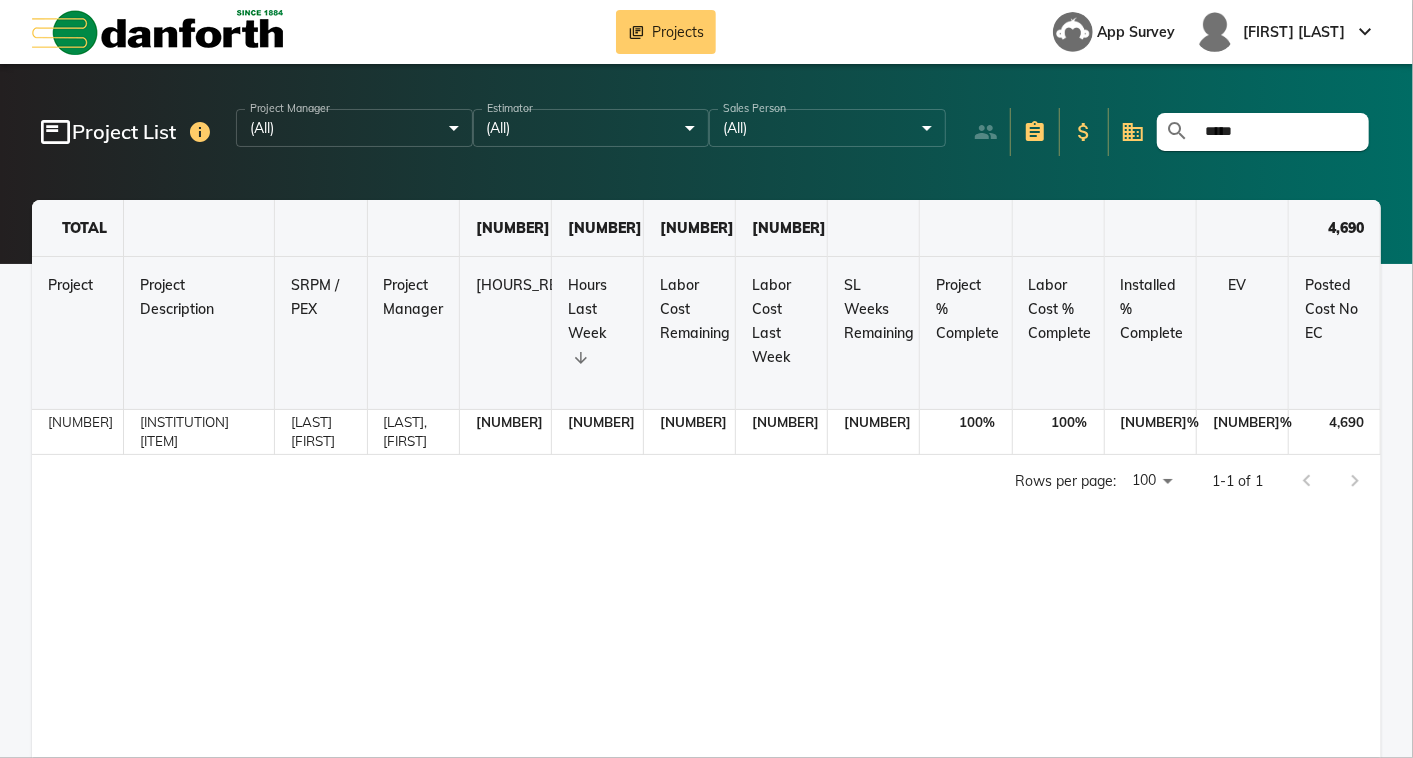 type on "**********" 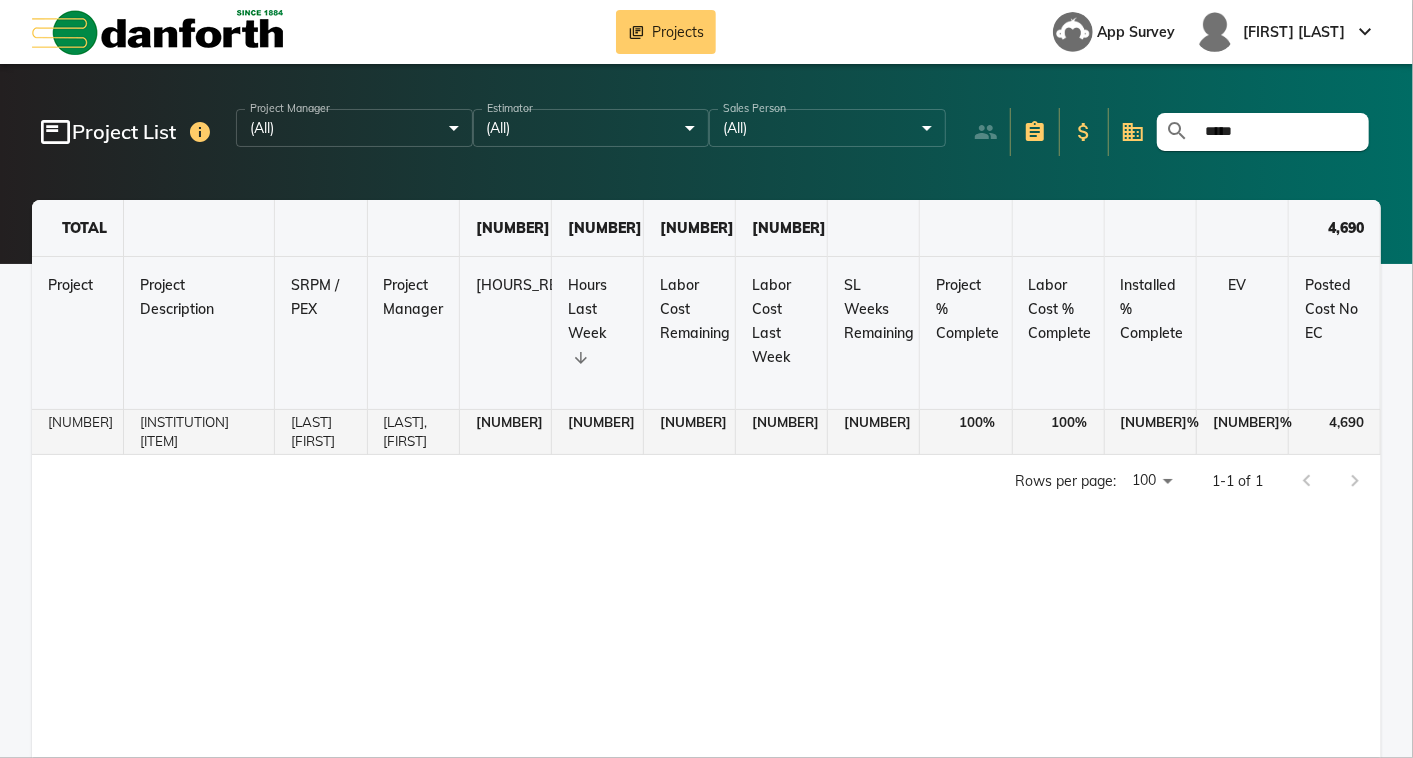 click on "[INSTITUTION] [ITEM]" at bounding box center [199, 432] 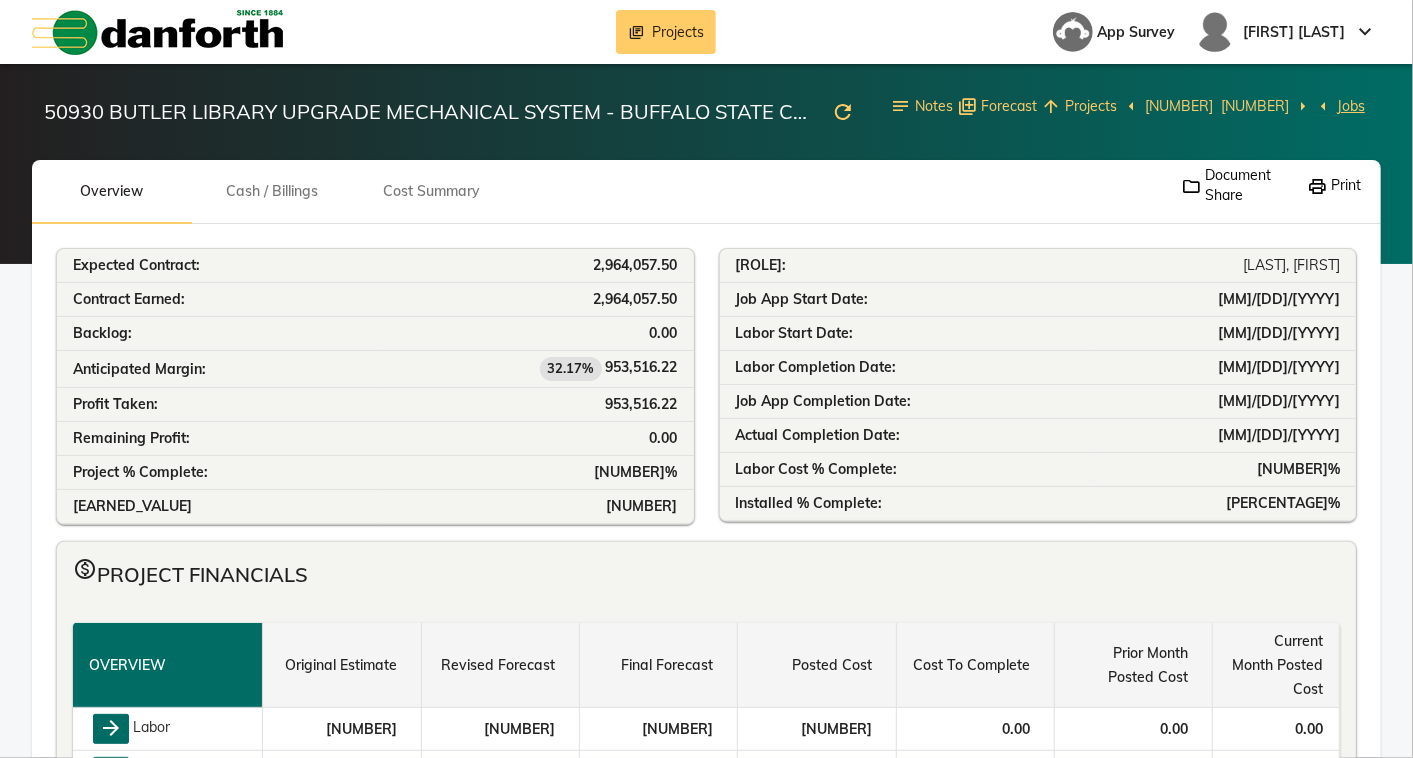 click on "Jobs" at bounding box center (1351, 106) 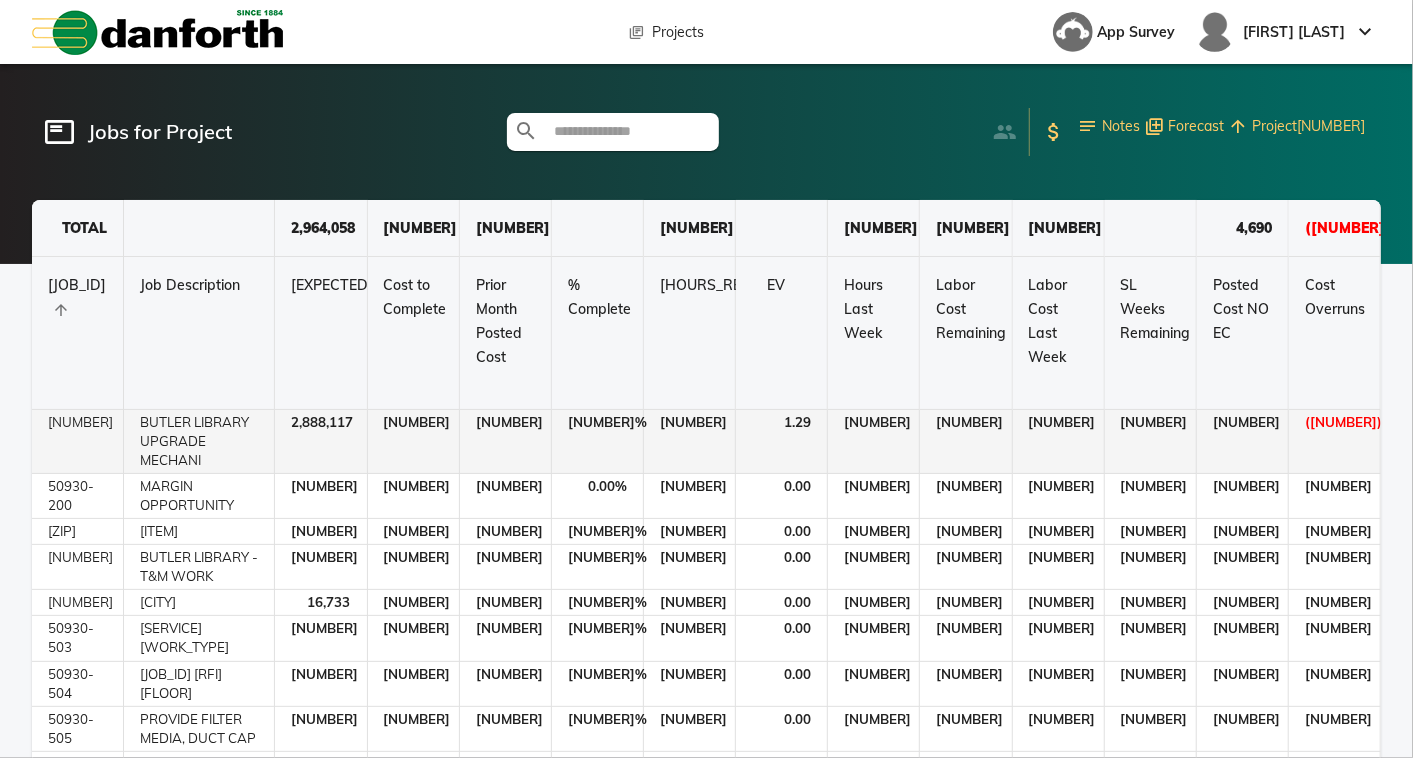 click on "BUTLER LIBRARY UPGRADE MECHANI" at bounding box center [199, 442] 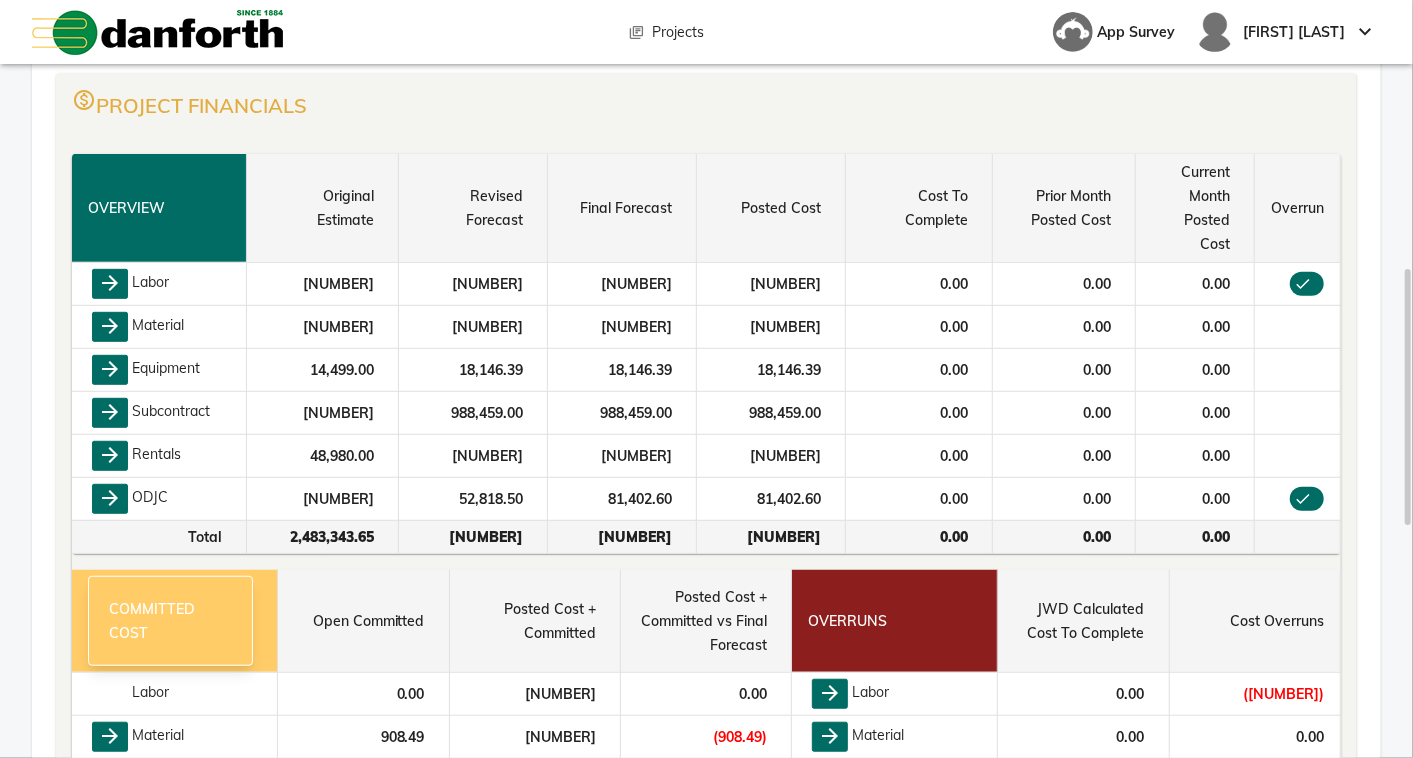 scroll, scrollTop: 666, scrollLeft: 0, axis: vertical 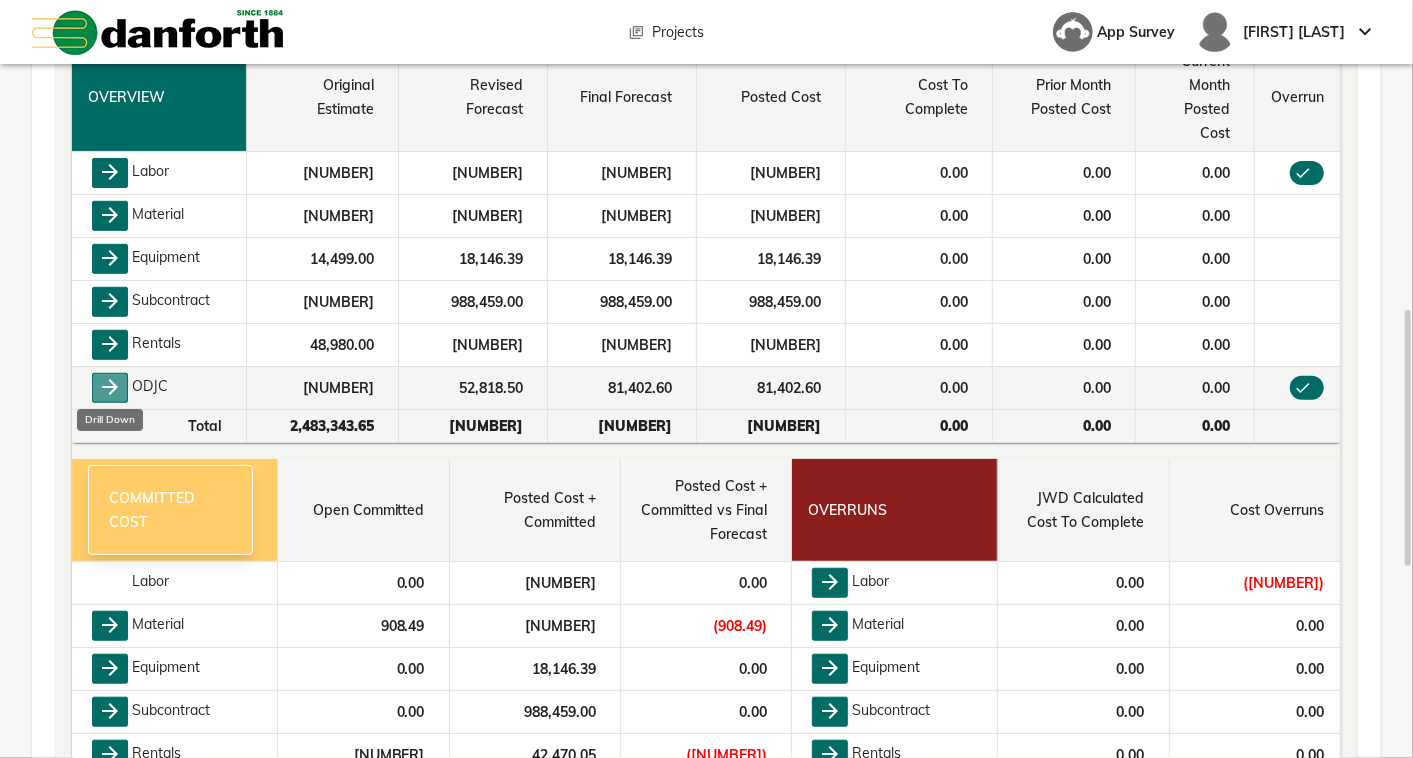 click on "arrow_forward" at bounding box center (110, 388) 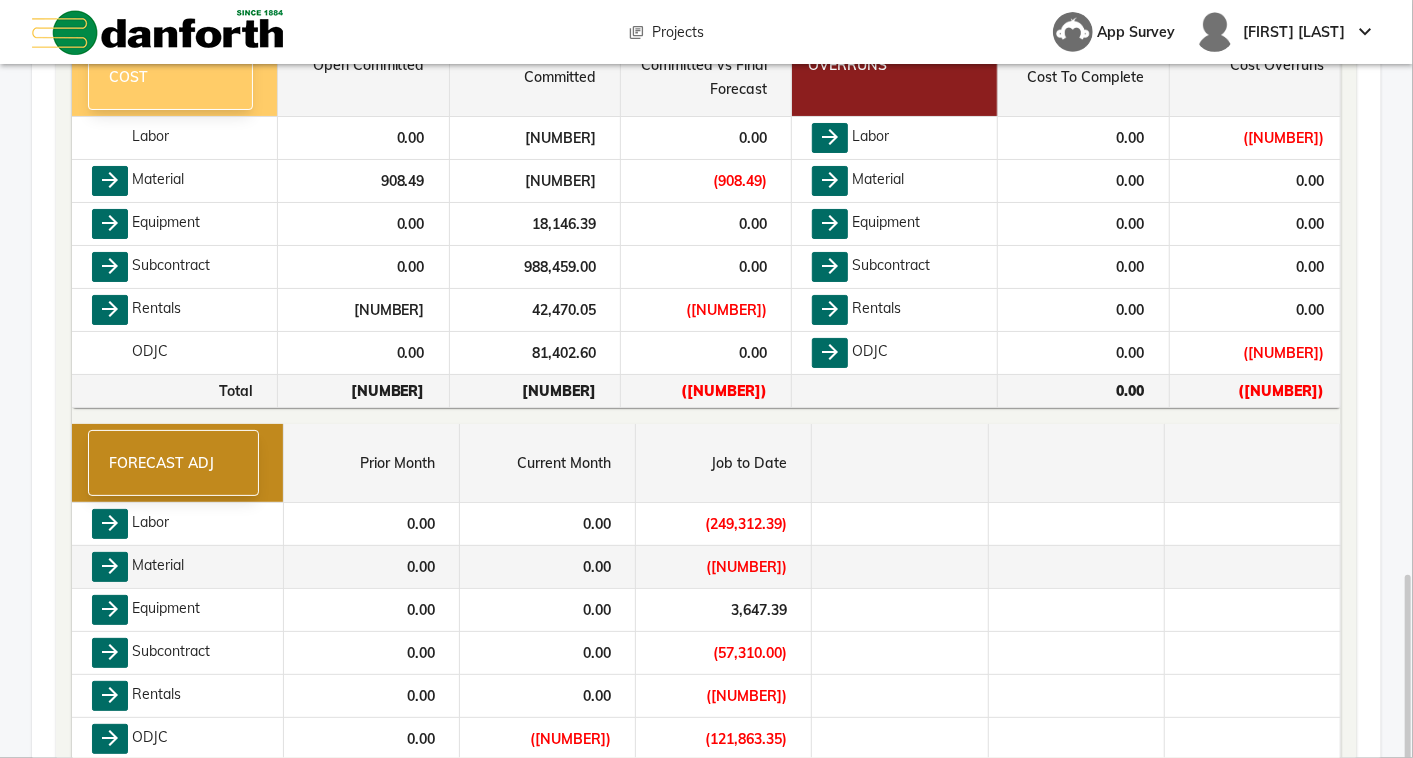scroll, scrollTop: 1184, scrollLeft: 0, axis: vertical 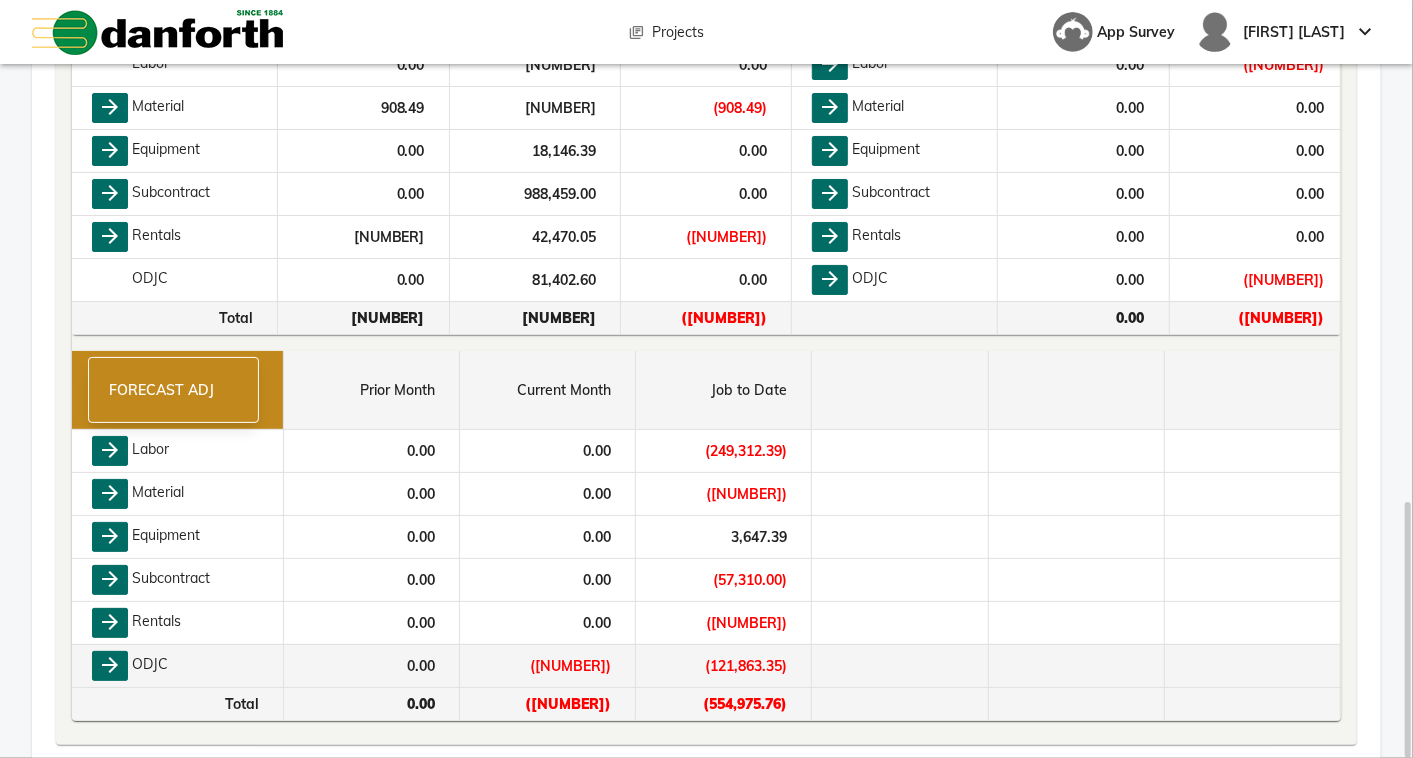 click on "arrow_forward" at bounding box center (110, 451) 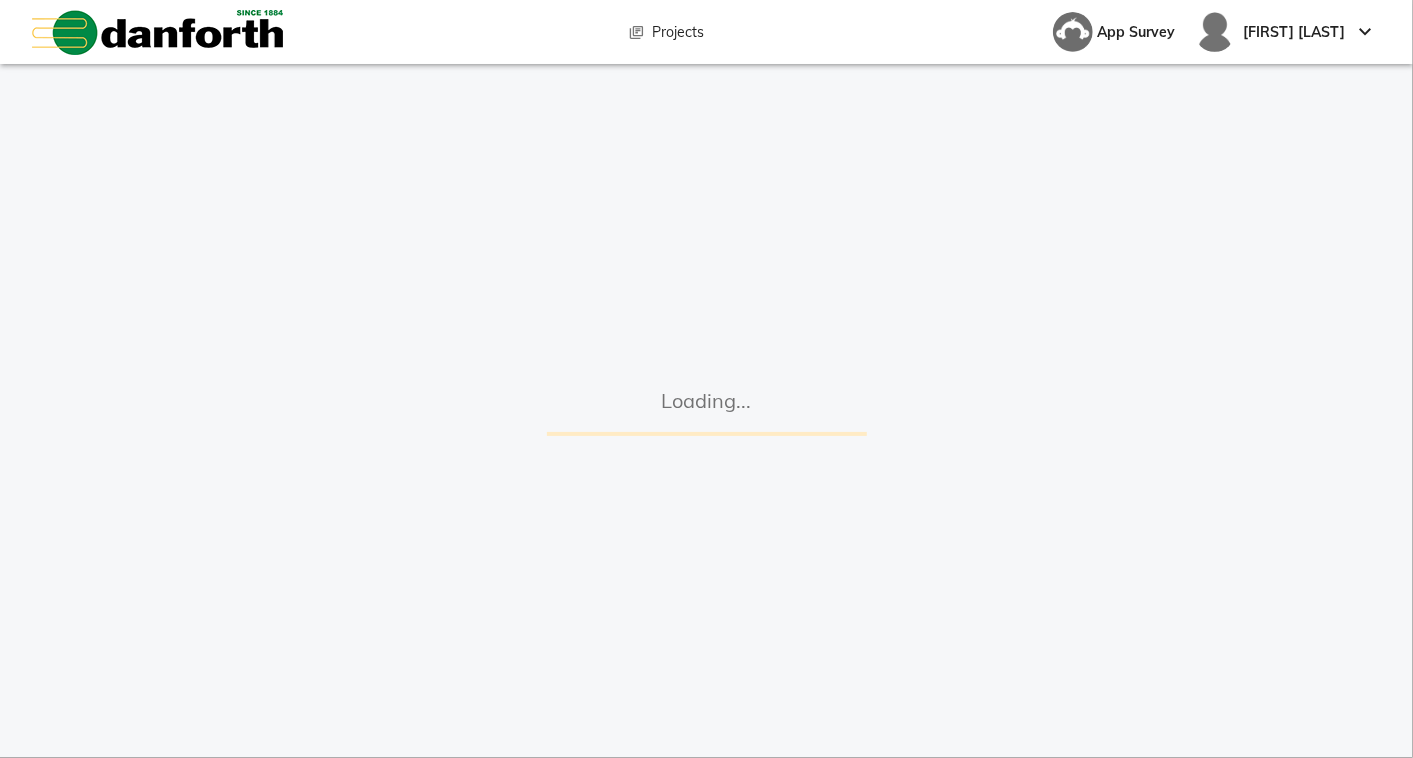 scroll, scrollTop: 0, scrollLeft: 0, axis: both 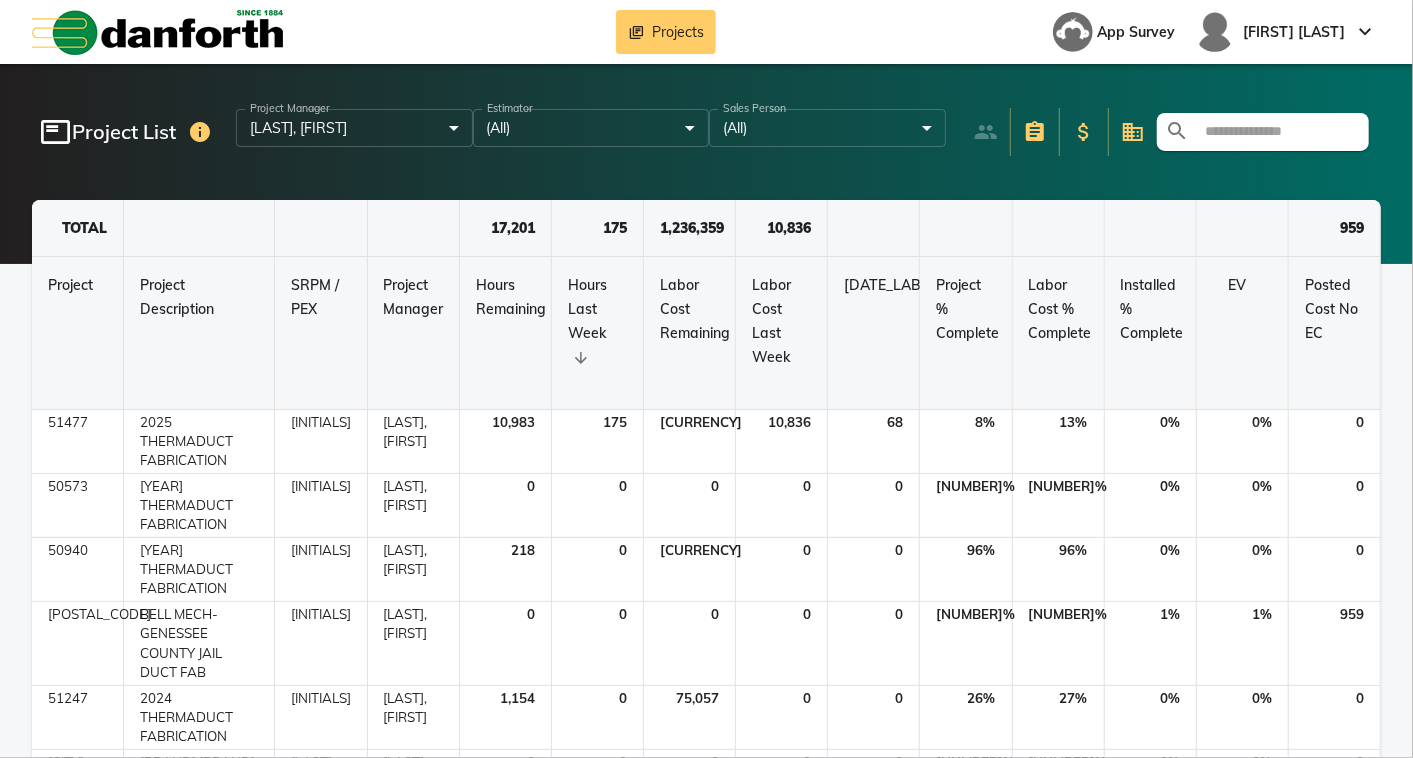 click on "library_books Projects App Survey [MIKE] [BEMENT] keyboard_arrow_down featured_play_list Project List Project Manager [BEMENT], [MIKE] ****** ​ Estimator (All) * ​ Sales Person (All) * ​ search TOTAL 17,201 175 1,236,359 10,836 959 Project Project Description SRPM / PEX Project Manager Hours Remaining Hours Last Week Labor Cost Remaining Labor Cost Last Week SL Weeks Remaining Project % Complete Labor Cost % Complete Installed % Complete EV Posted Cost No EC 51477 2025 THERMADUCT FABRICATION JRUDIC [BEMENT], [MIKE] 10,983 175 733,930 10,836 68 % 13 % 0 % 0 % 0 50573 2022 THERMADUCT FABRICATION JRUDIC [BEMENT], [MIKE] 0 0 0 0 0 100 % 100 % 0 % 0 % 0 50940 2023 THERMADUCT FABRICATION JRUDIC [BEMENT], [MIKE] 218 0 16,370 0 0 96 % 96 % 0 % 0 % 0 51067 BELL MECH-GENESSEE COUNTY JAIL DUCT FAB JRUDIC [BEMENT], [MIKE] 0 0 0 0 0 100 % 100 % 1 % 1 % 959 51247 2024 THERMADUCT FABRICATION JRUDIC [BEMENT], [MIKE] 1,154 0 75,057 0 0 26 % 27 % 0 % 0 % 0 51412 SYRACUSE UNIVERSITY PIPE FAB [BEMENT] [SEGAR], [CHAD] 0 0 0 0 0 100 %" at bounding box center (706, 379) 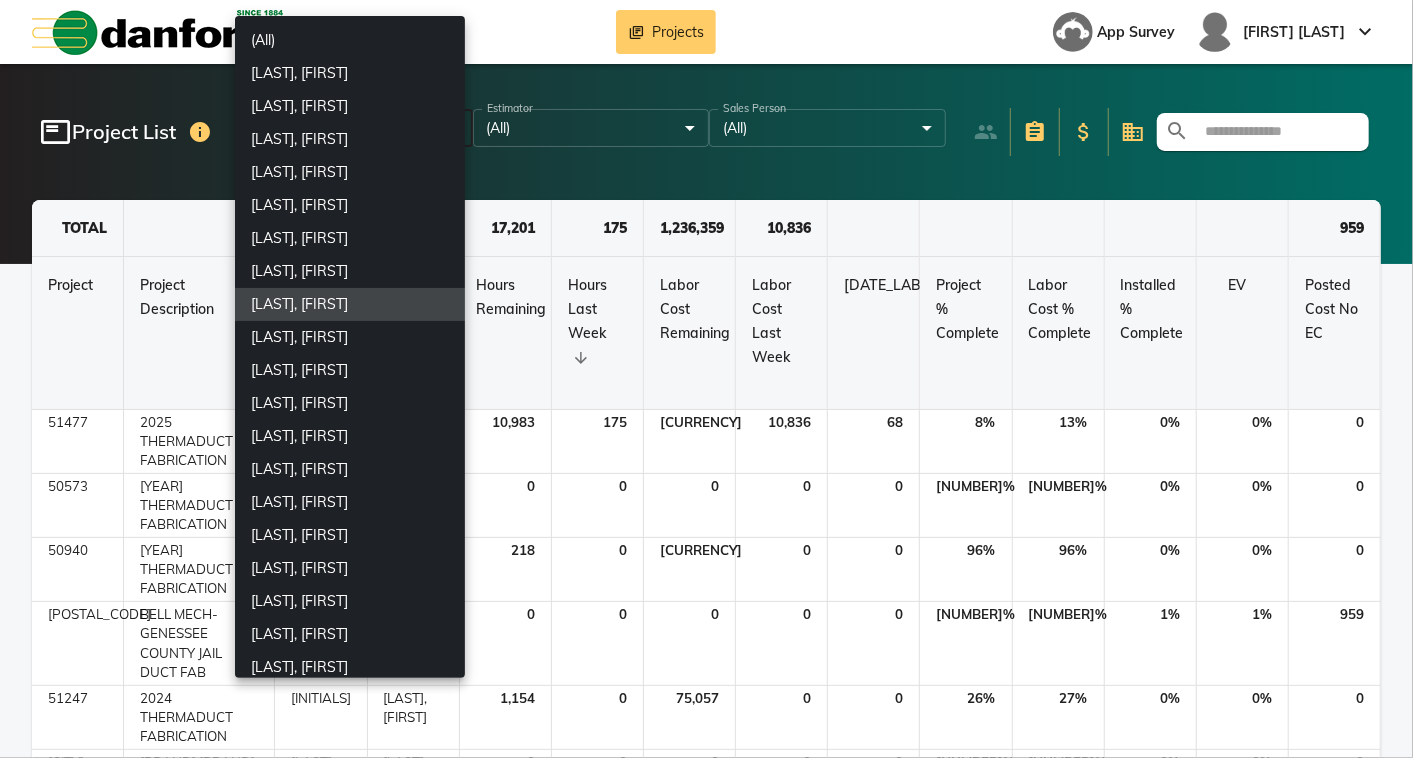 click on "(All)" at bounding box center [350, 40] 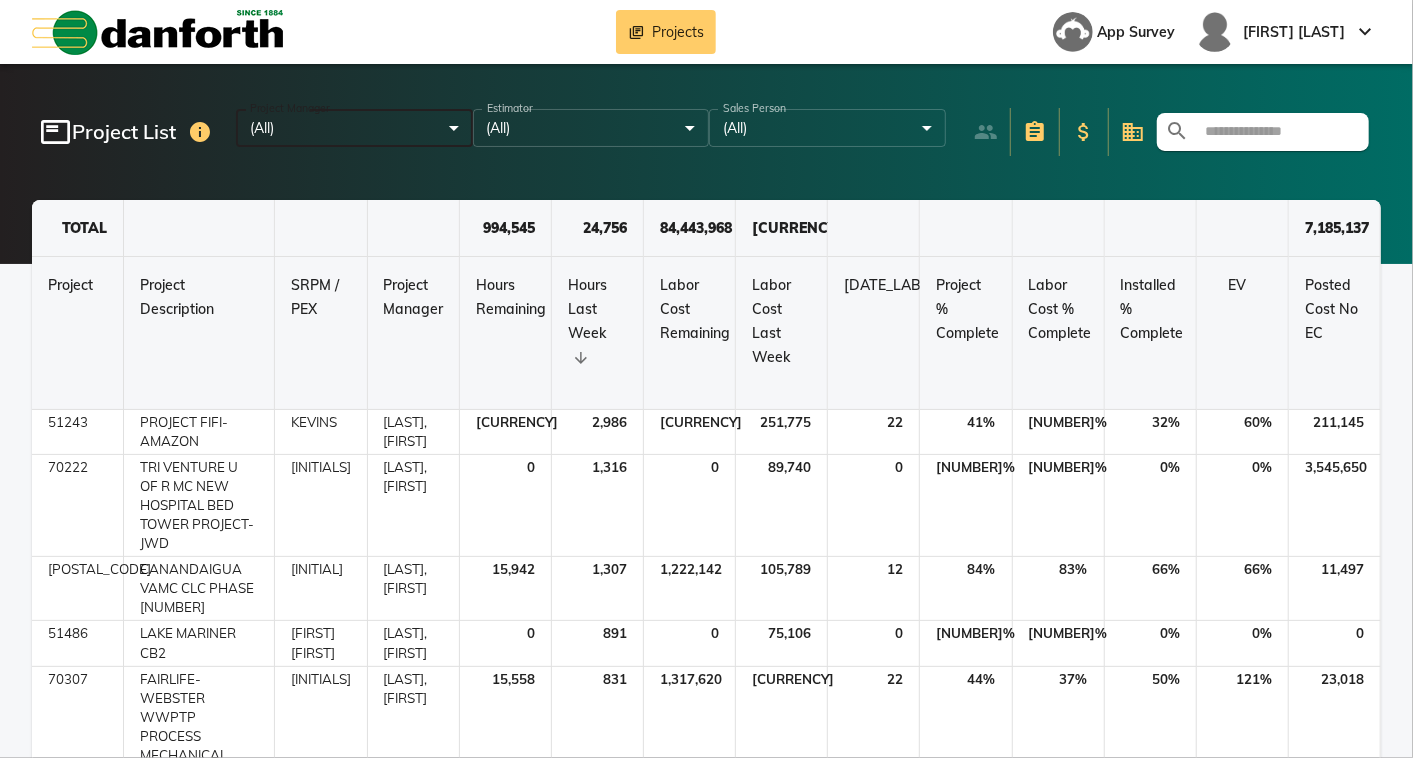click at bounding box center [1275, 132] 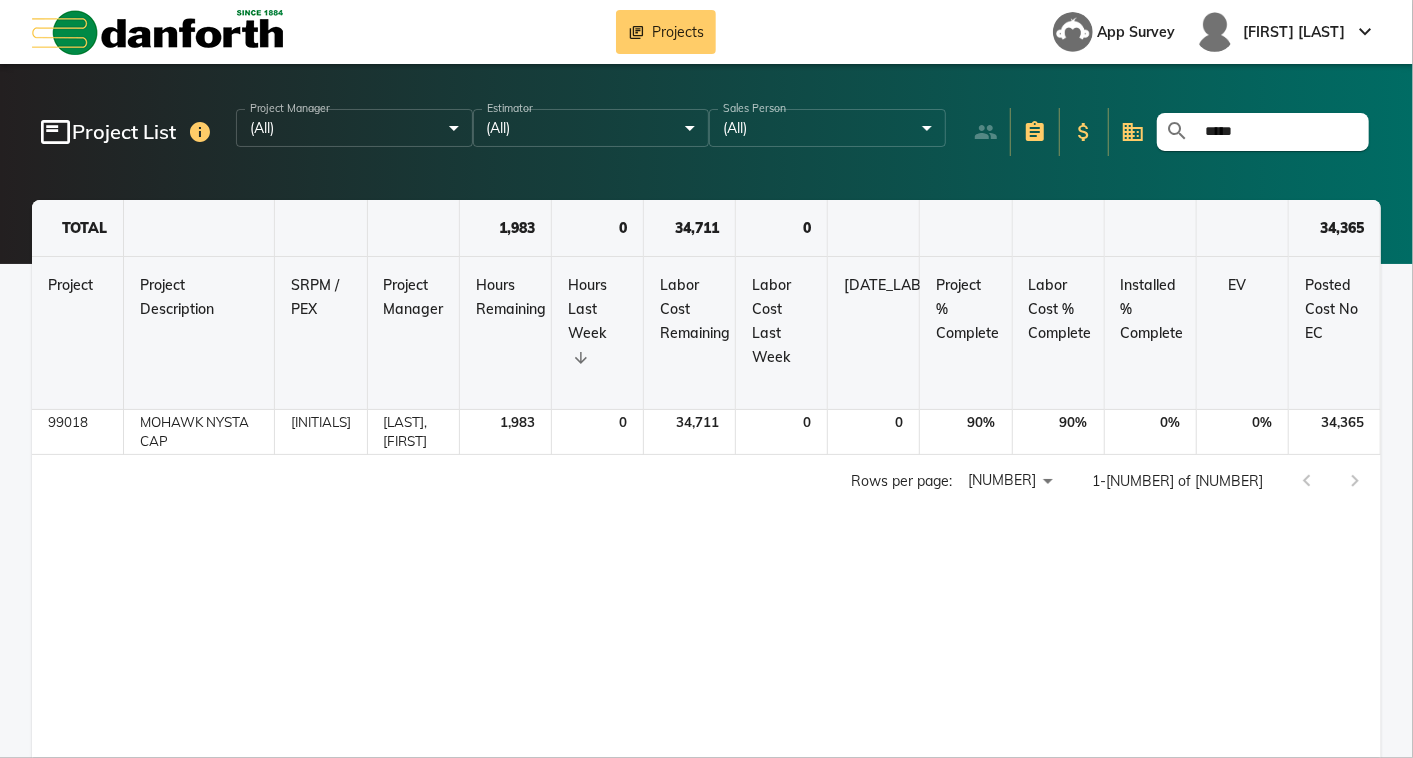 type on "**********" 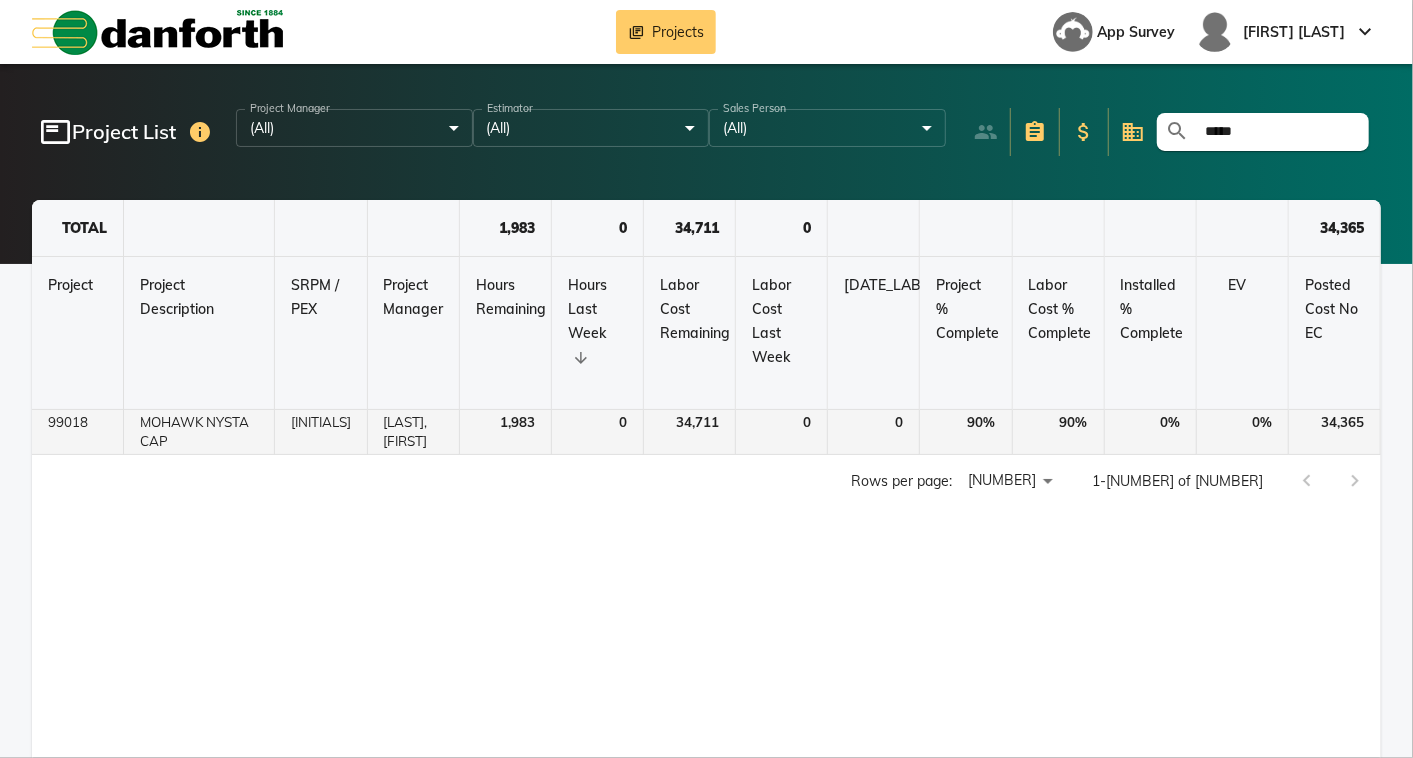 click on "[LAST]" at bounding box center [321, 432] 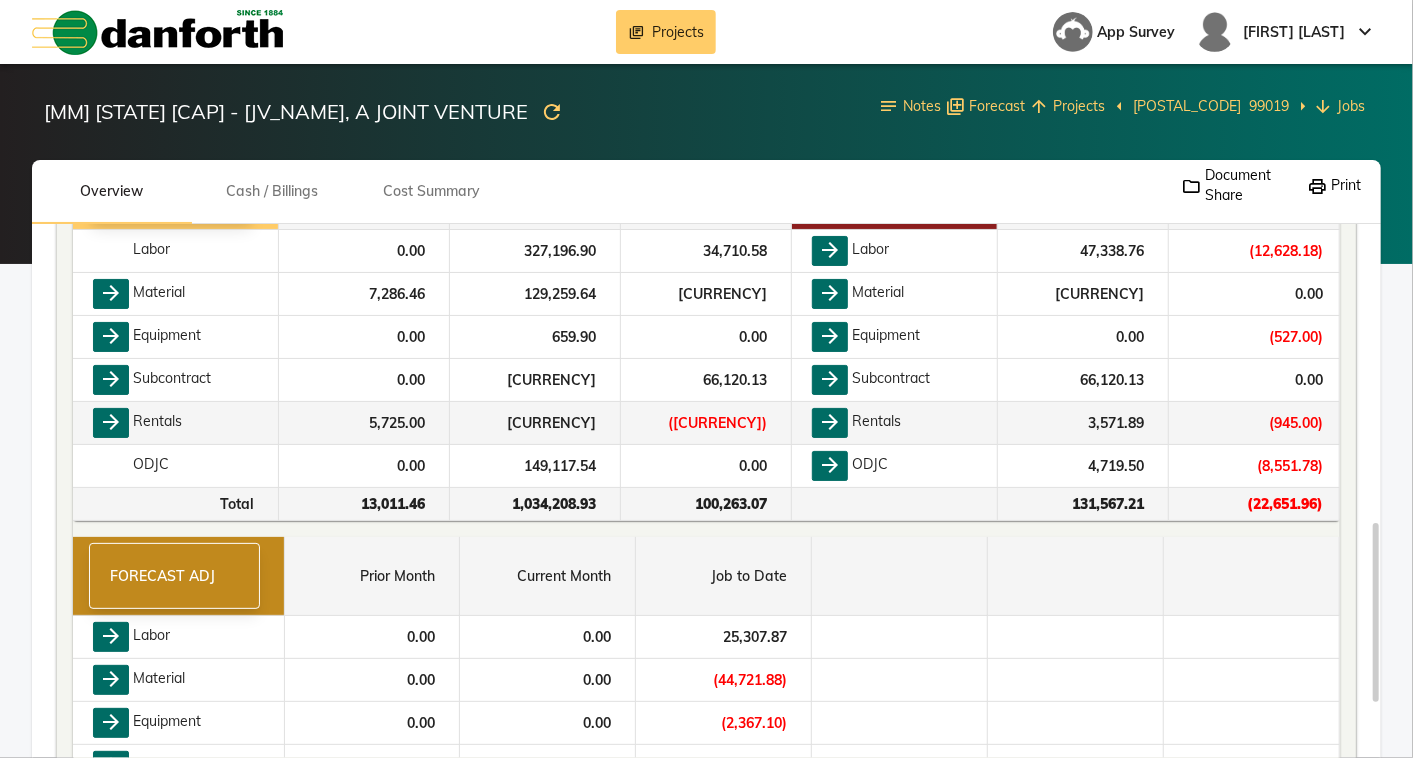 scroll, scrollTop: 1051, scrollLeft: 0, axis: vertical 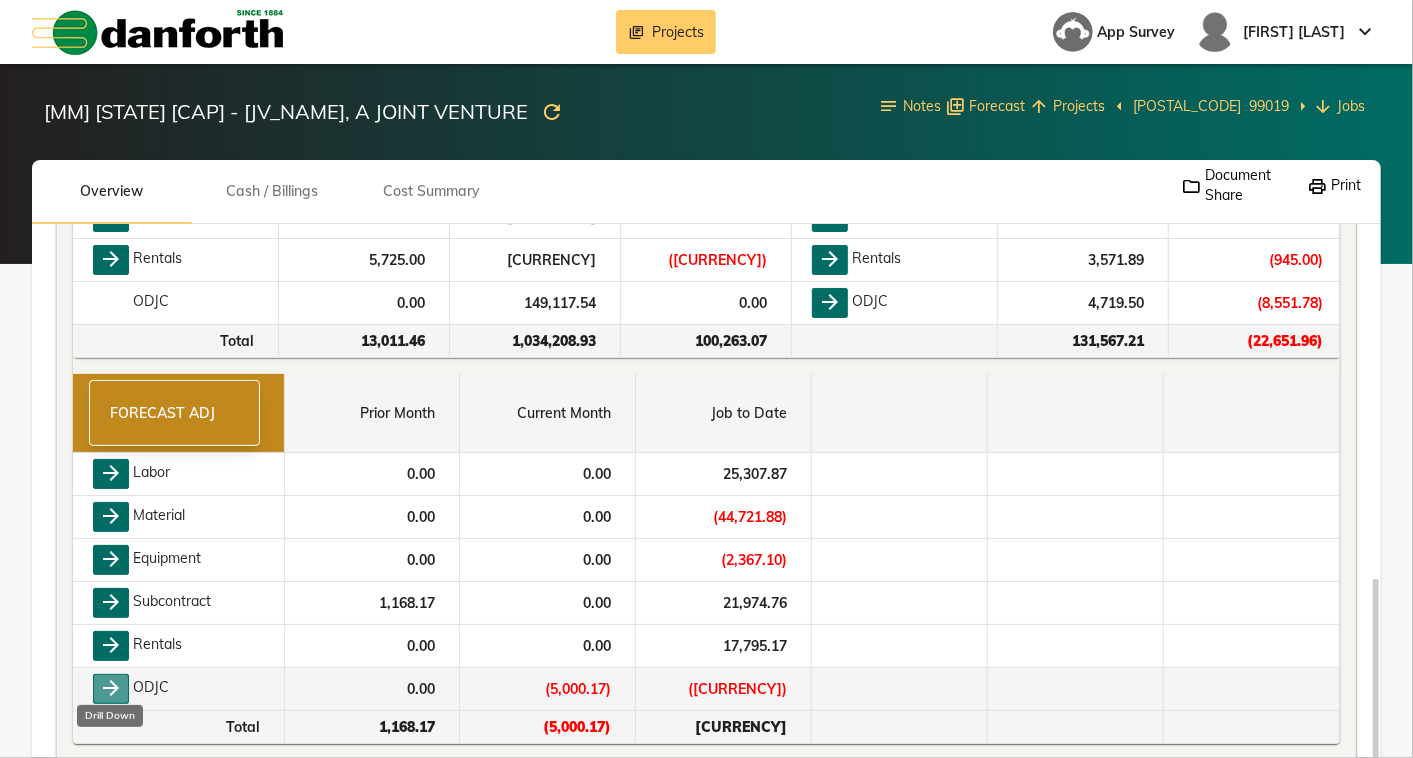 click on "arrow_forward" at bounding box center [111, 689] 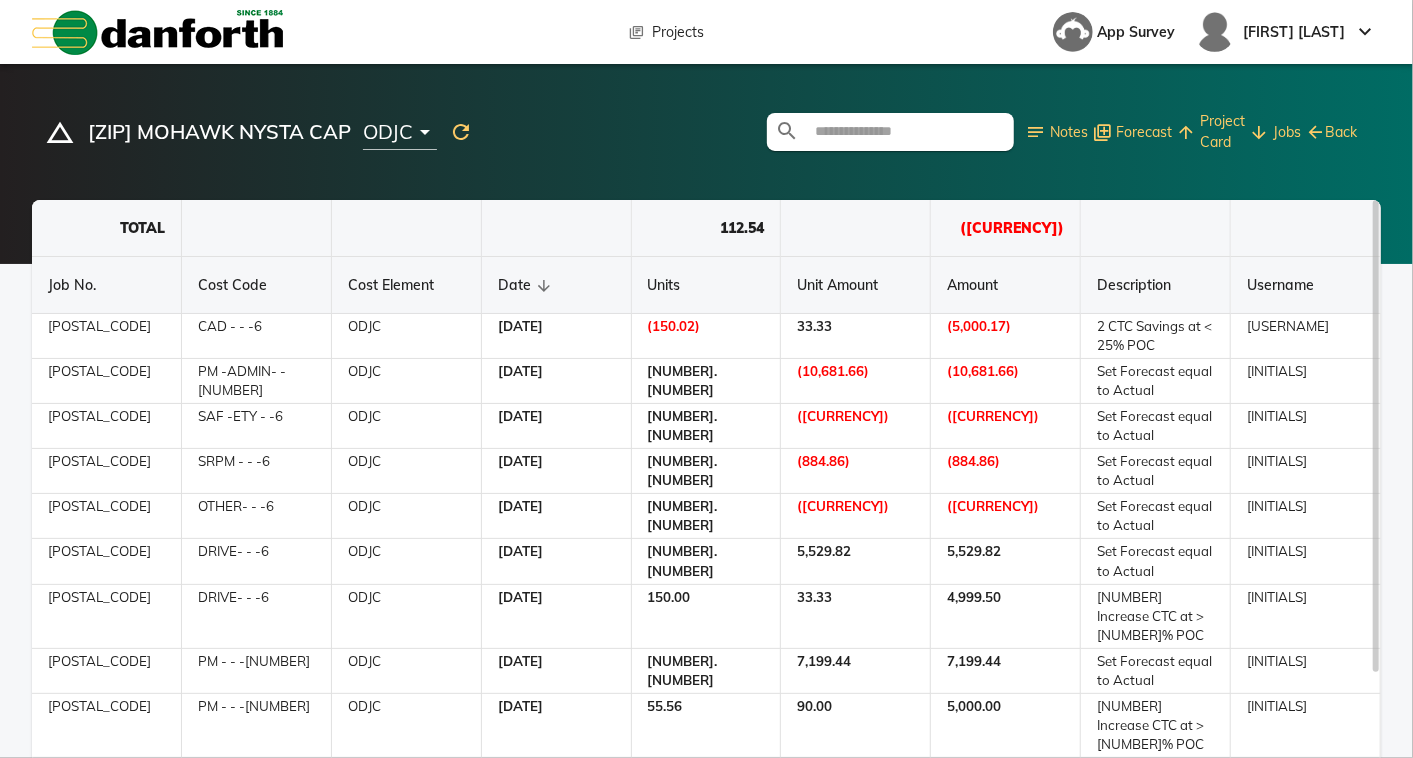 scroll, scrollTop: 101, scrollLeft: 0, axis: vertical 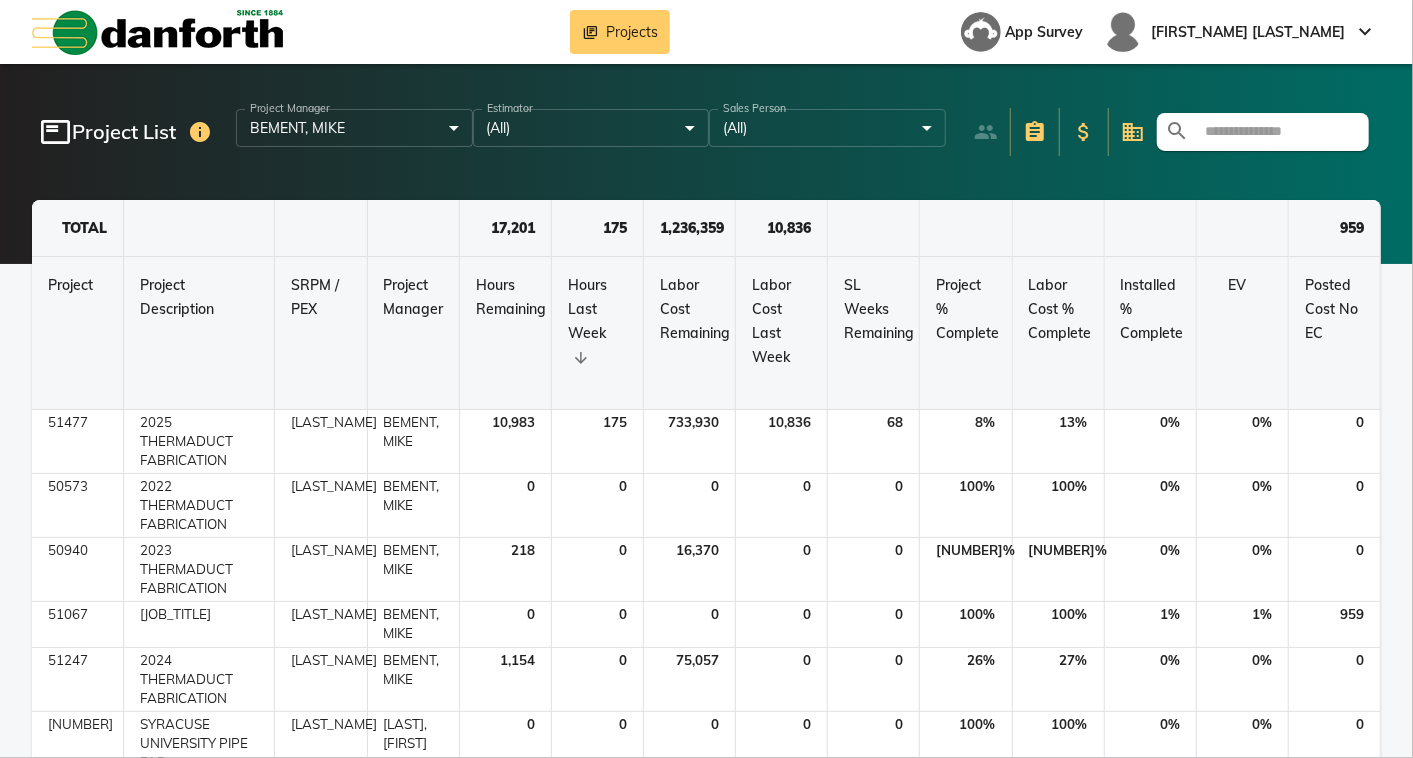 click on "library_books Projects App Survey [MIKE] [BEMENT] keyboard_arrow_down featured_play_list Project List Project Manager [BEMENT], [MIKE] ****** ​ Estimator (All) * ​ Sales Person (All) * ​ search TOTAL 17,201 175 1,236,359 10,836 959 Project Project Description SRPM / PEX Project Manager Hours Remaining Hours Last Week Labor Cost Remaining Labor Cost Last Week SL Weeks Remaining Project % Complete Labor Cost % Complete Installed % Complete EV Posted Cost No EC 51477 2025 THERMADUCT FABRICATION JRUDIC [BEMENT], [MIKE] 10,983 175 733,930 10,836 68 % 13 % 0 % 0 % 0 50573 2022 THERMADUCT FABRICATION JRUDIC [BEMENT], [MIKE] 0 0 0 0 0 100 % 100 % 0 % 0 % 0 50940 2023 THERMADUCT FABRICATION JRUDIC [BEMENT], [MIKE] 218 0 16,370 0 0 96 % 96 % 0 % 0 % 0 51067 BELL MECH-GENESSEE COUNTY JAIL DUCT FAB JRUDIC [BEMENT], [MIKE] 0 0 0 0 0 100 % 100 % 1 % 1 % 959 51247 2024 THERMADUCT FABRICATION JRUDIC [BEMENT], [MIKE] 1,154 0 75,057 0 0 26 % 27 % 0 % 0 % 0 51412 SYRACUSE UNIVERSITY PIPE FAB [BEMENT] [SEGAR], [CHAD] 0 0 0 0 0 100 %" at bounding box center [706, 379] 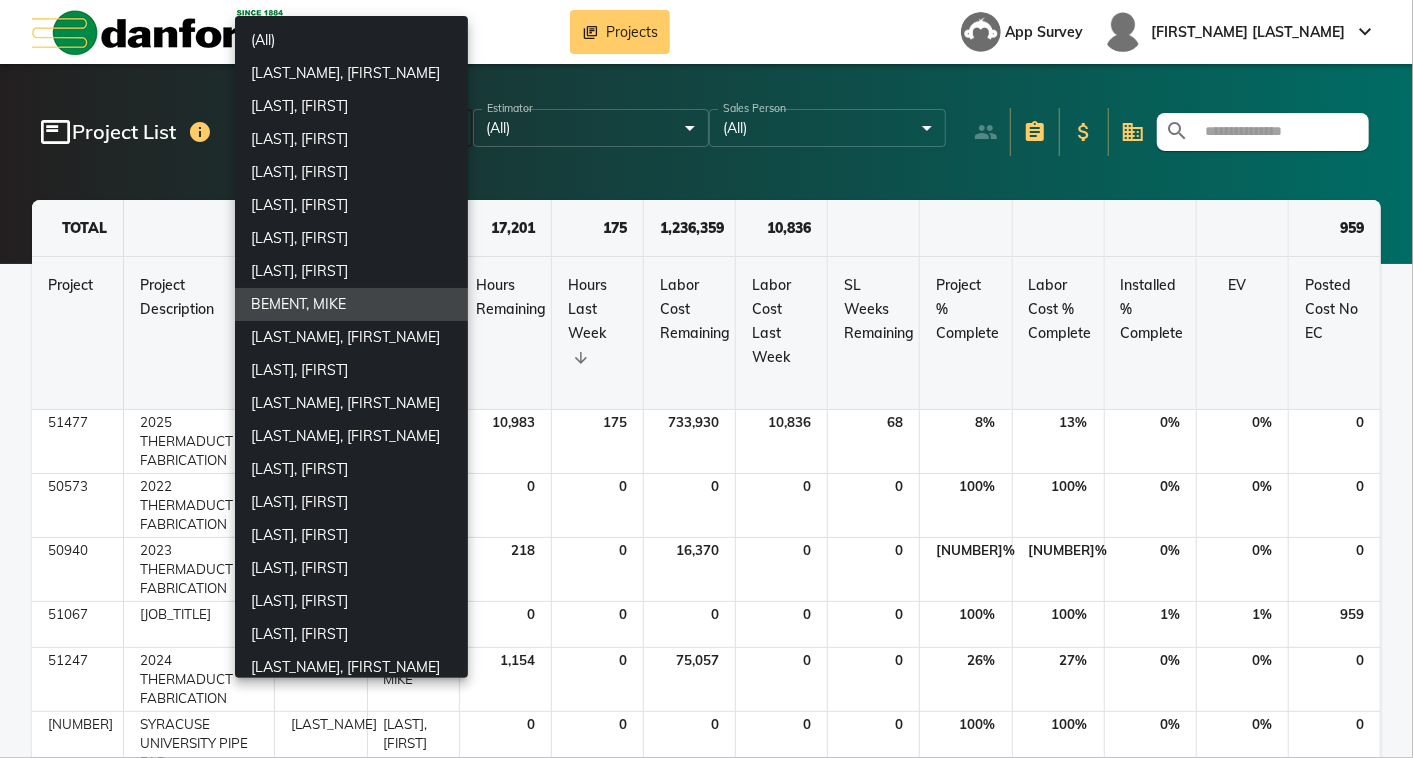 click on "(All)" at bounding box center [351, 40] 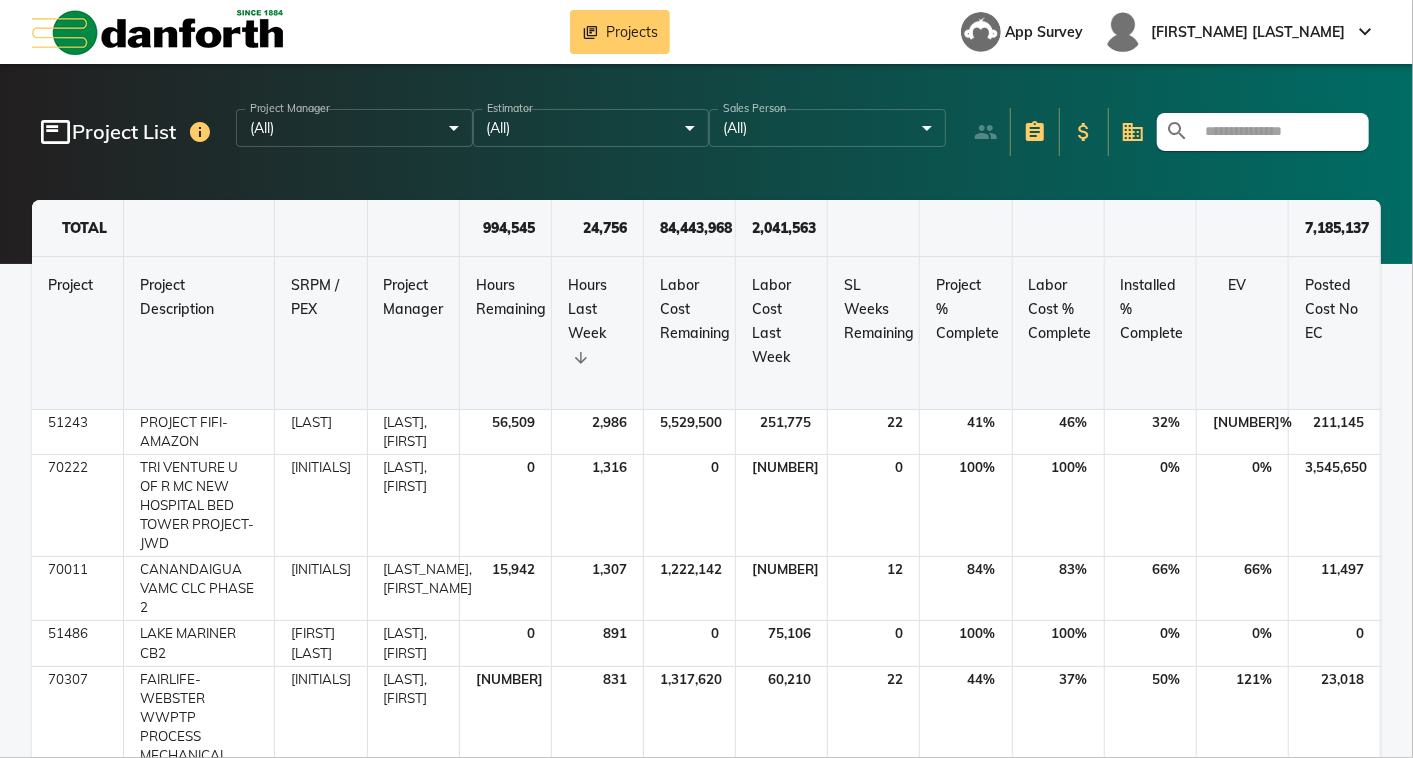 click at bounding box center [1275, 132] 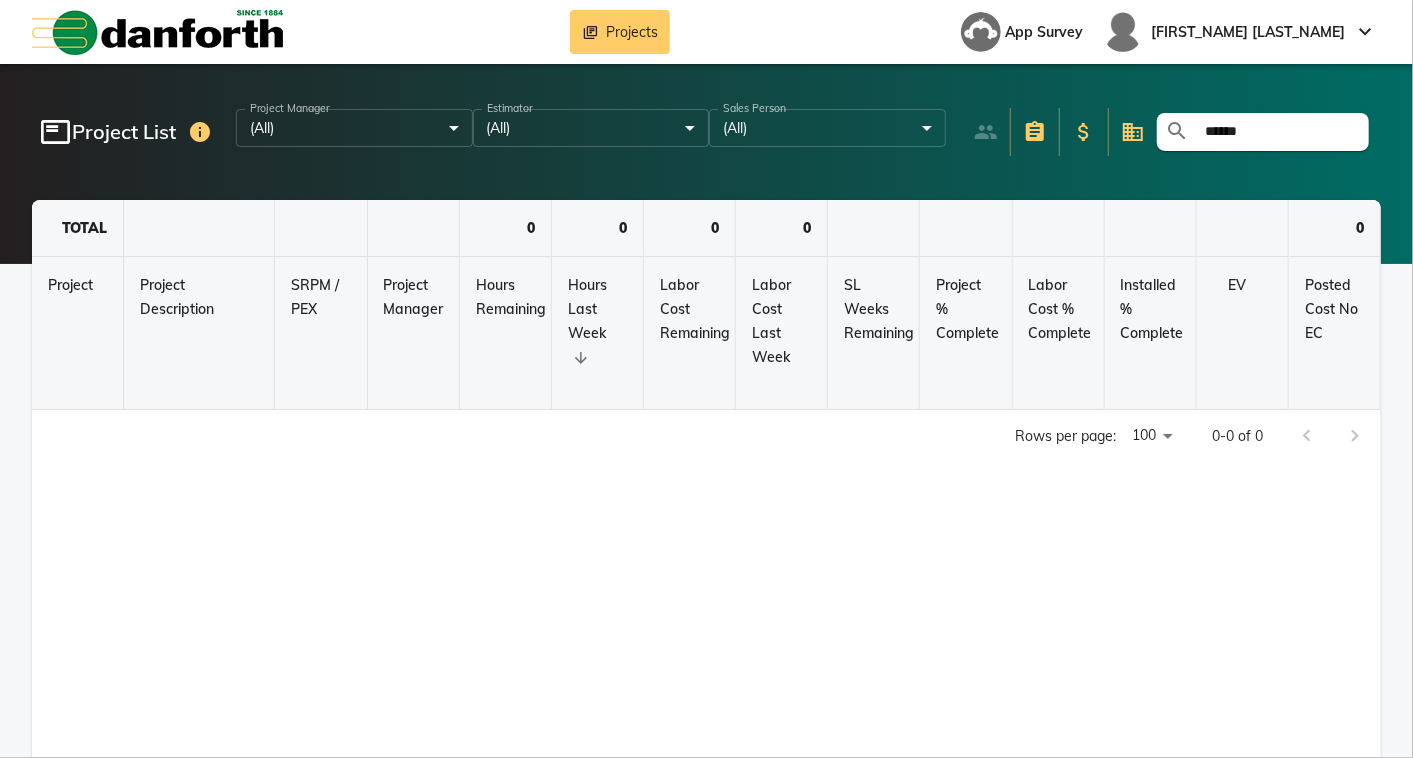 click on "******" at bounding box center [1275, 132] 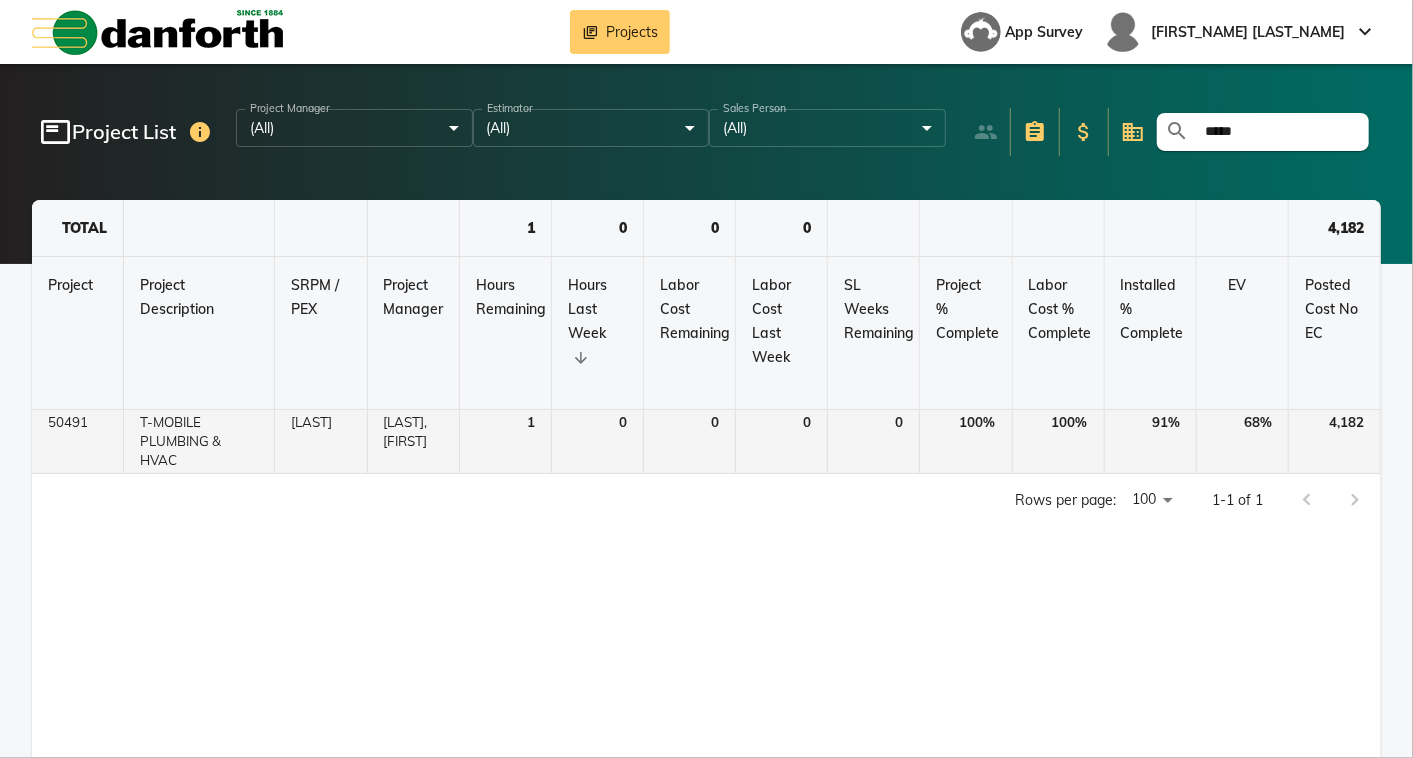 type on "*****" 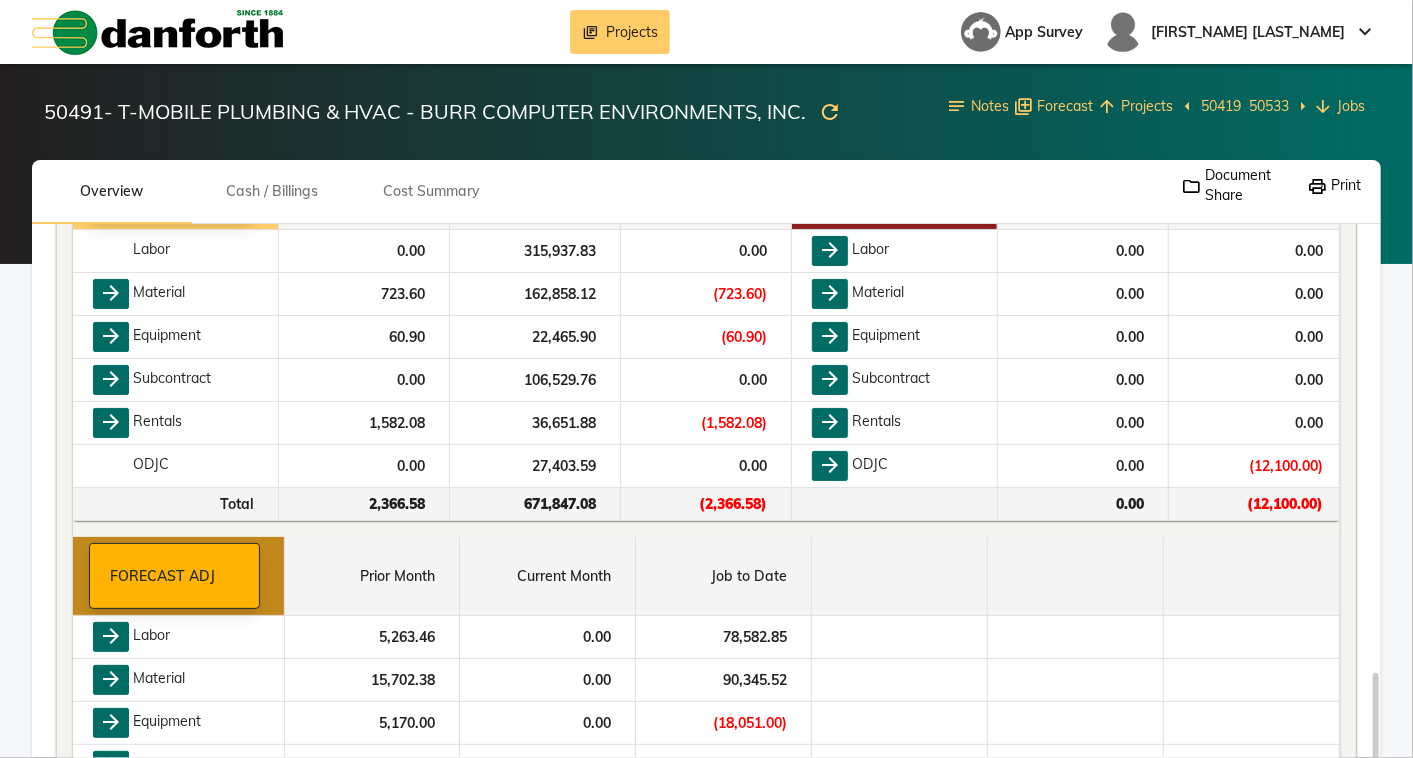 scroll, scrollTop: 1051, scrollLeft: 0, axis: vertical 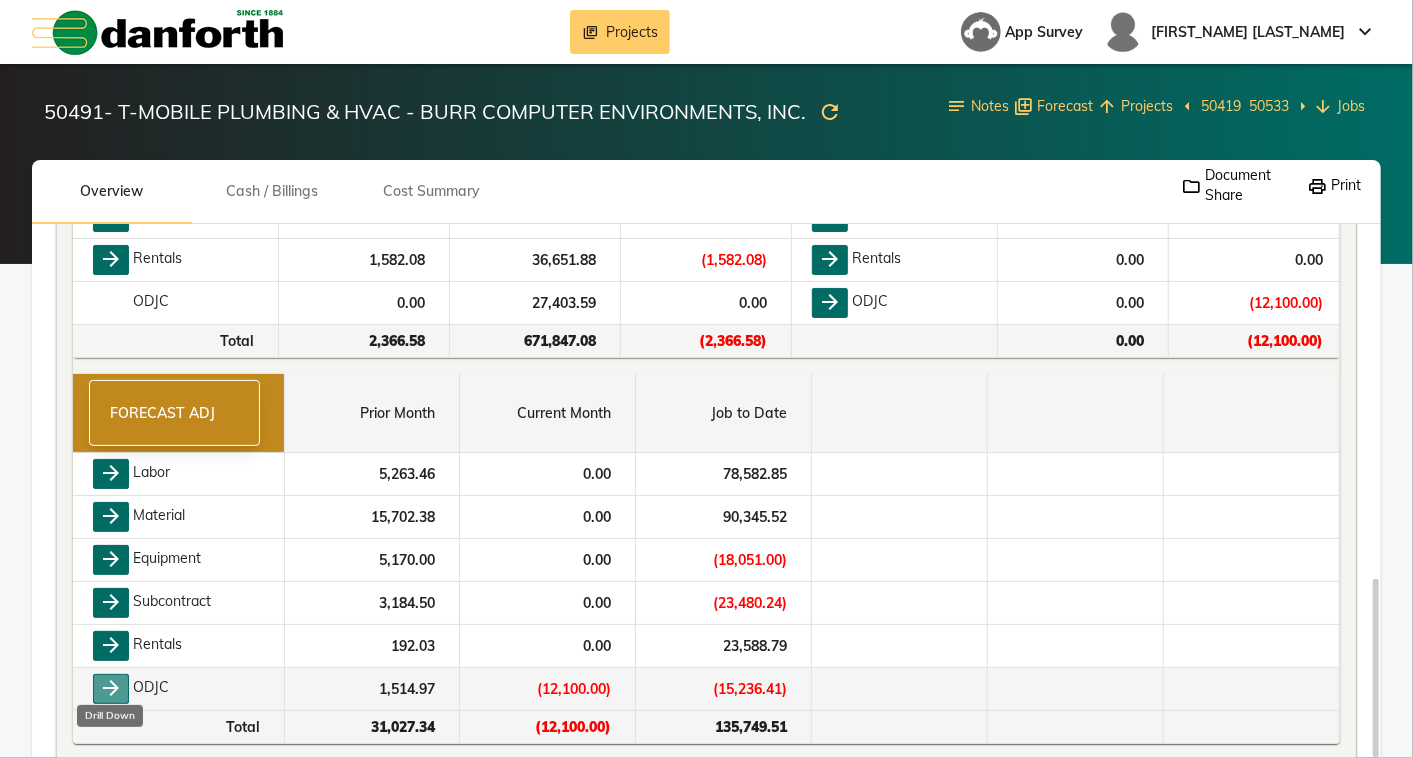 click on "arrow_forward" at bounding box center (111, 689) 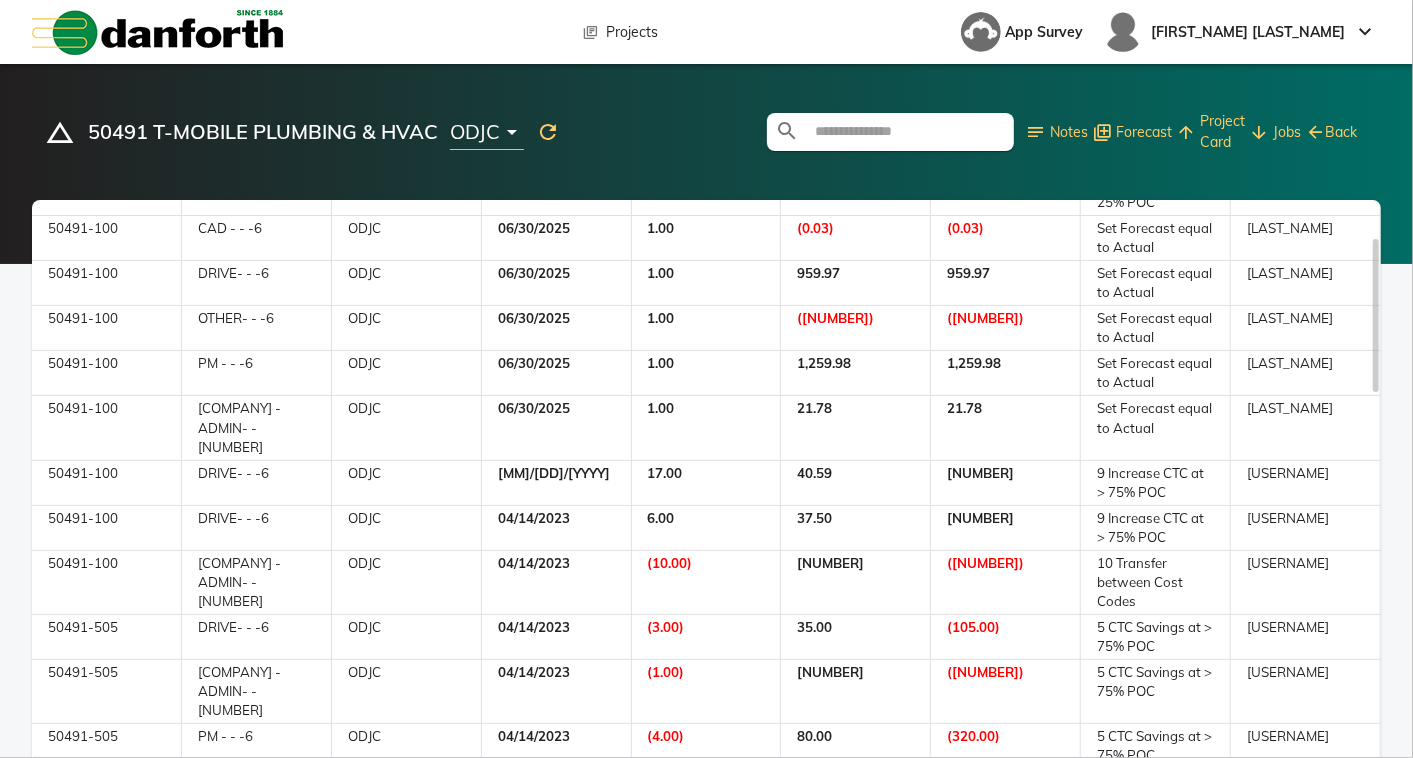 scroll, scrollTop: 32, scrollLeft: 0, axis: vertical 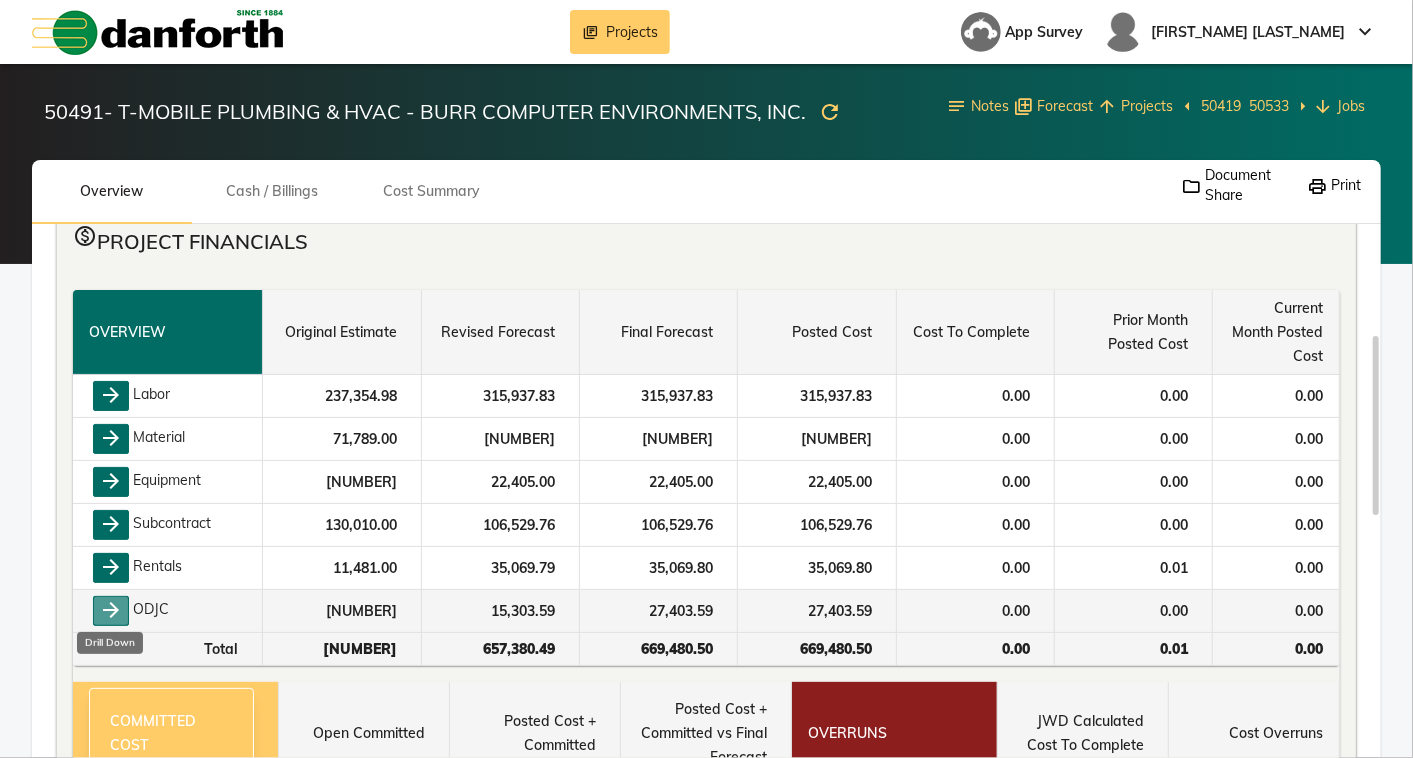 click on "arrow_forward" at bounding box center (111, 611) 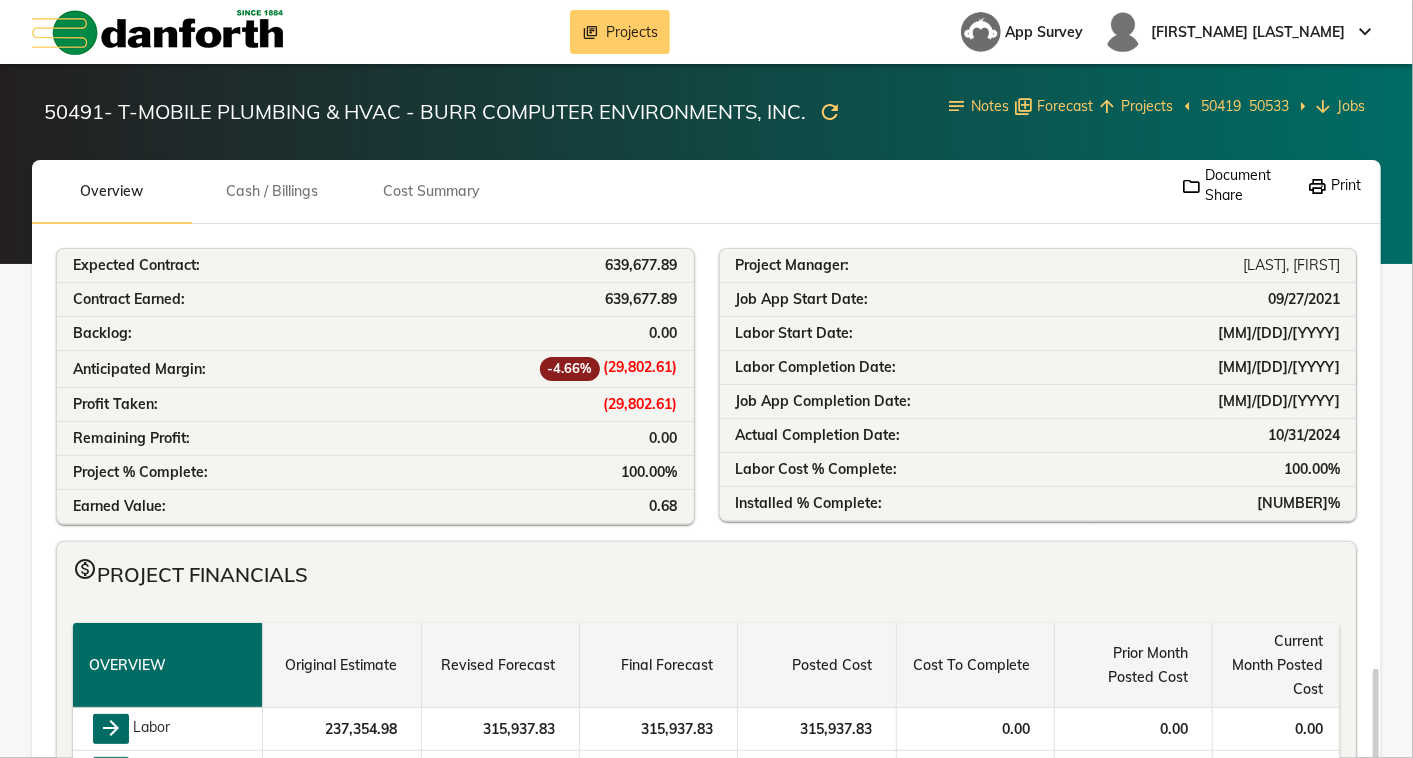 scroll, scrollTop: 333, scrollLeft: 0, axis: vertical 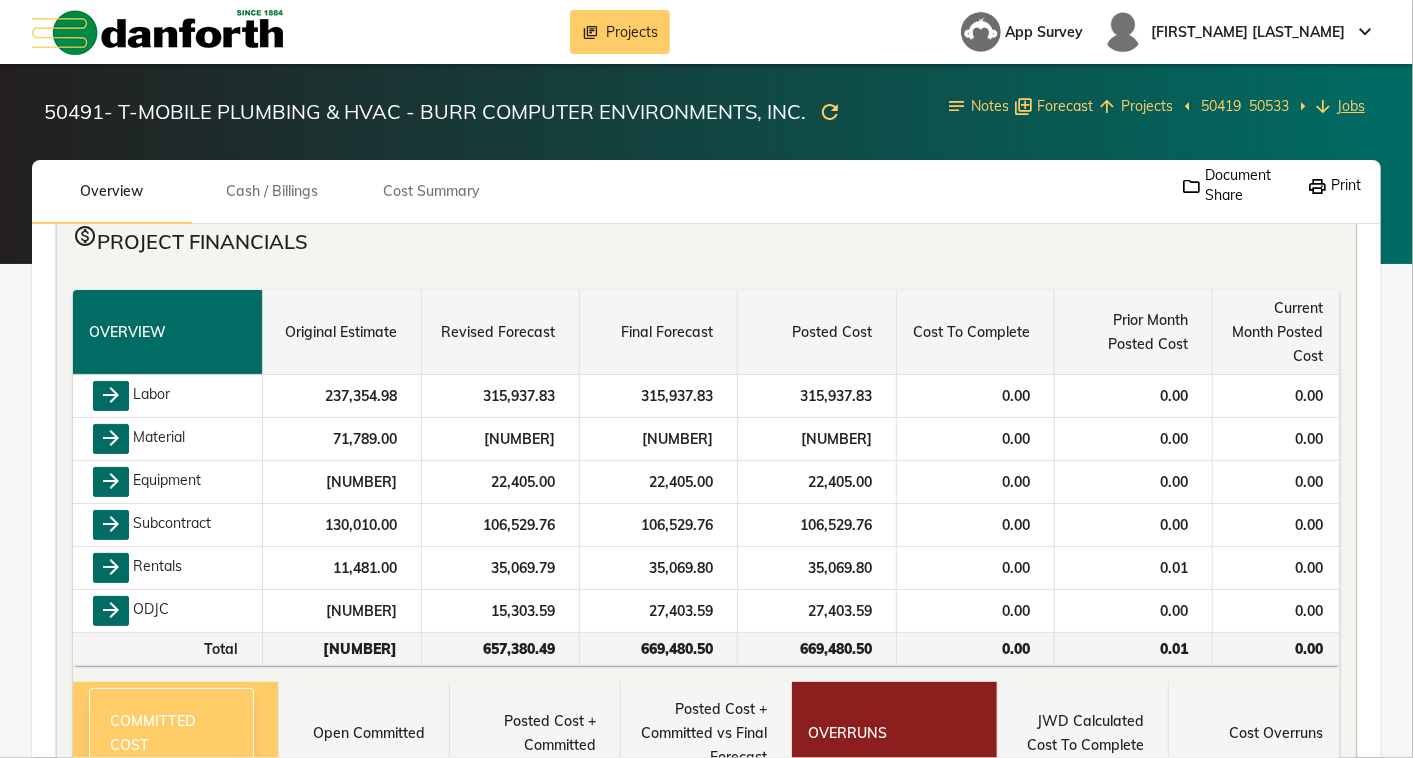 click on "Jobs" at bounding box center [1351, 106] 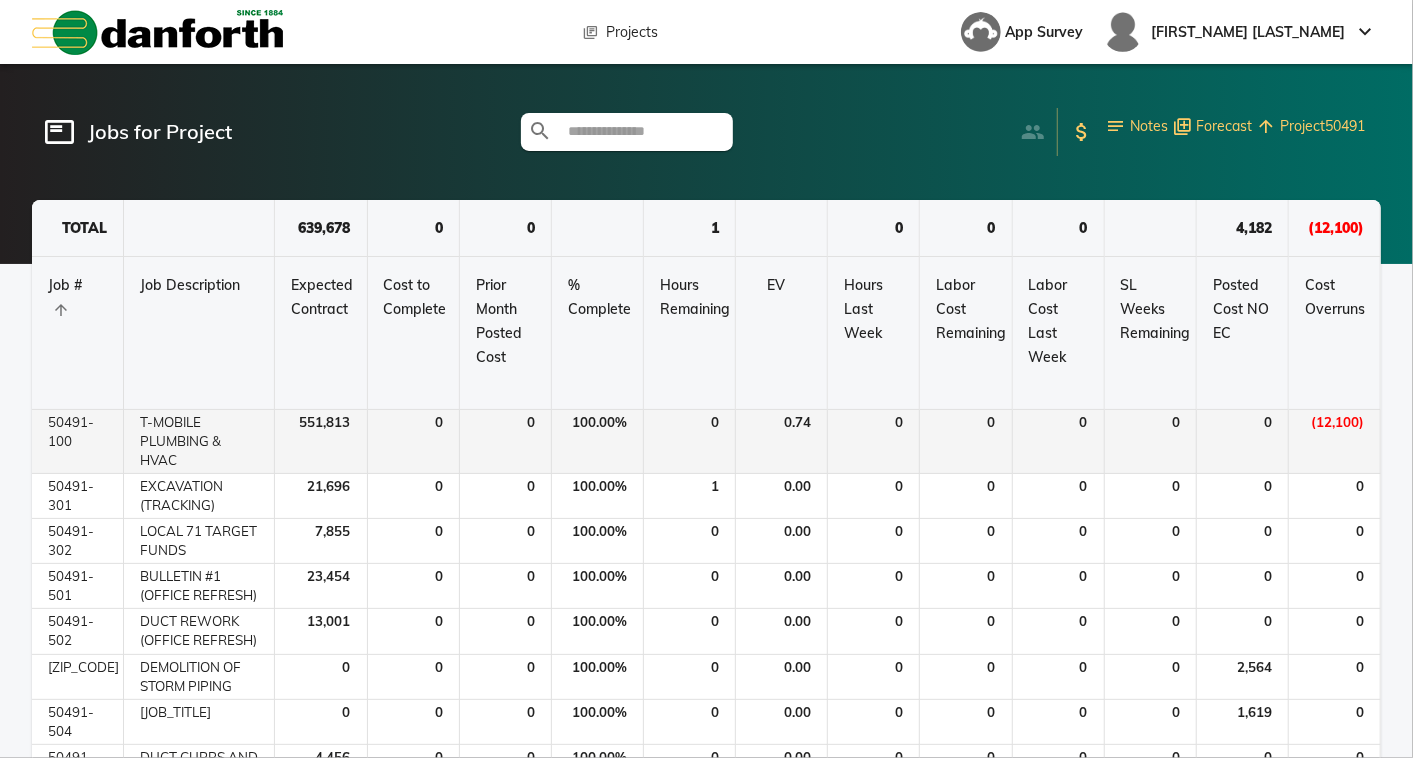 click on "T-MOBILE PLUMBING & HVAC" at bounding box center (199, 442) 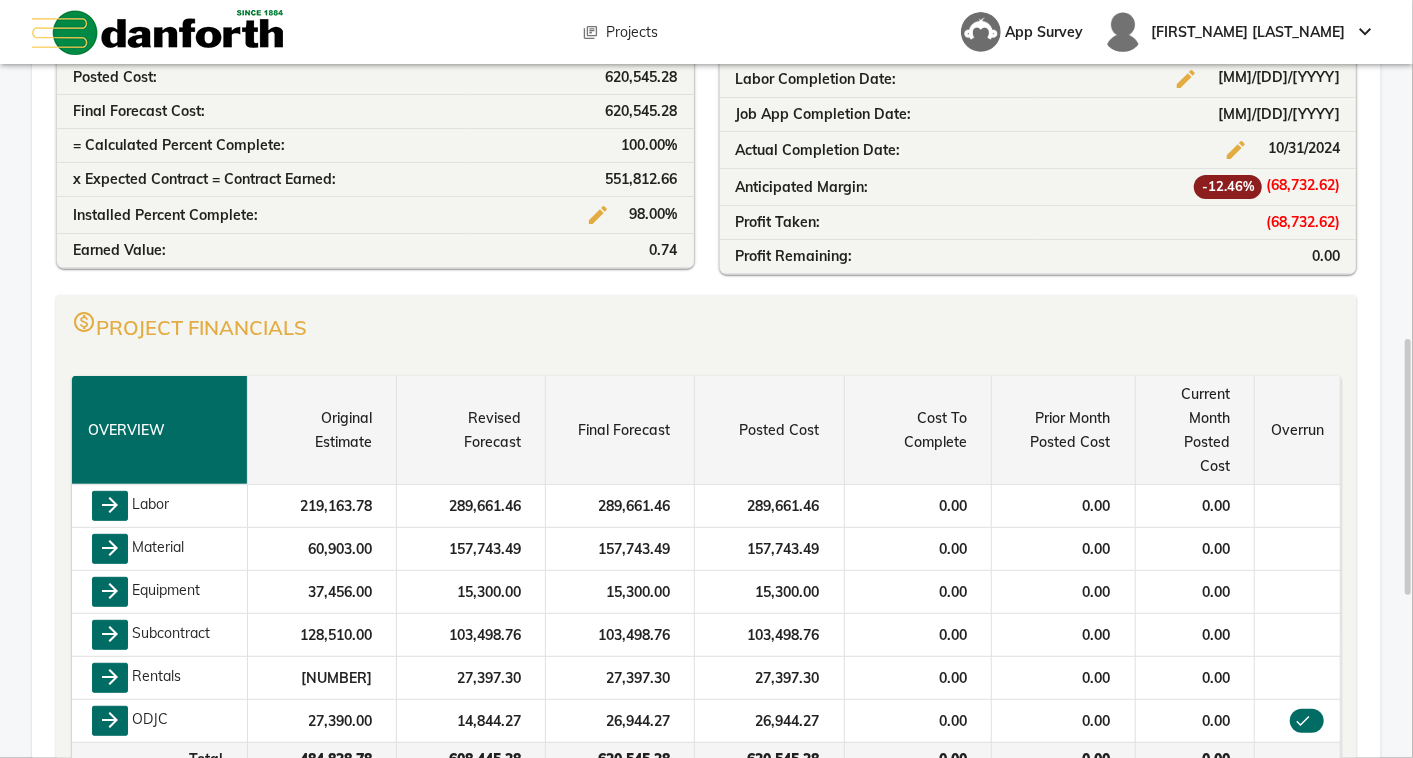 scroll, scrollTop: 555, scrollLeft: 0, axis: vertical 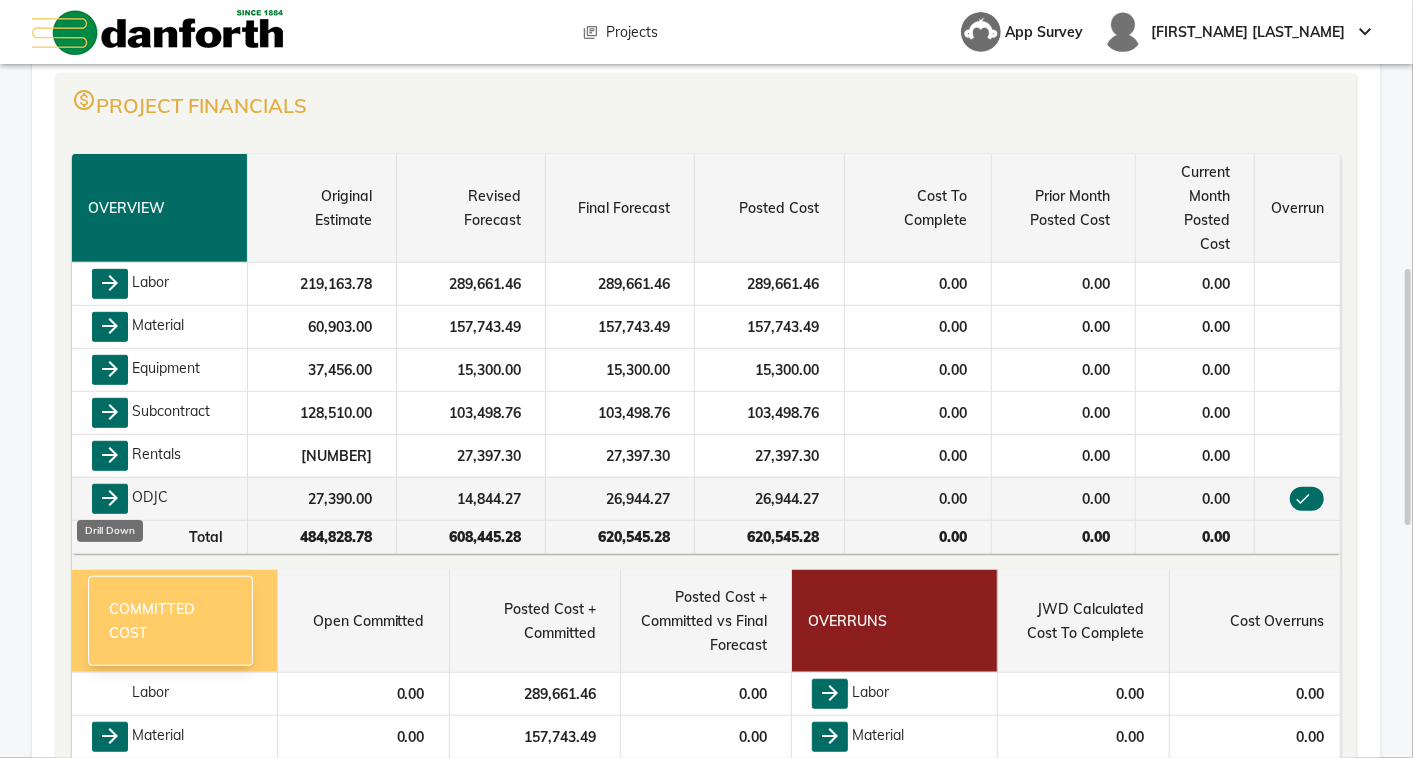 click on "arrow_forward" at bounding box center [110, 499] 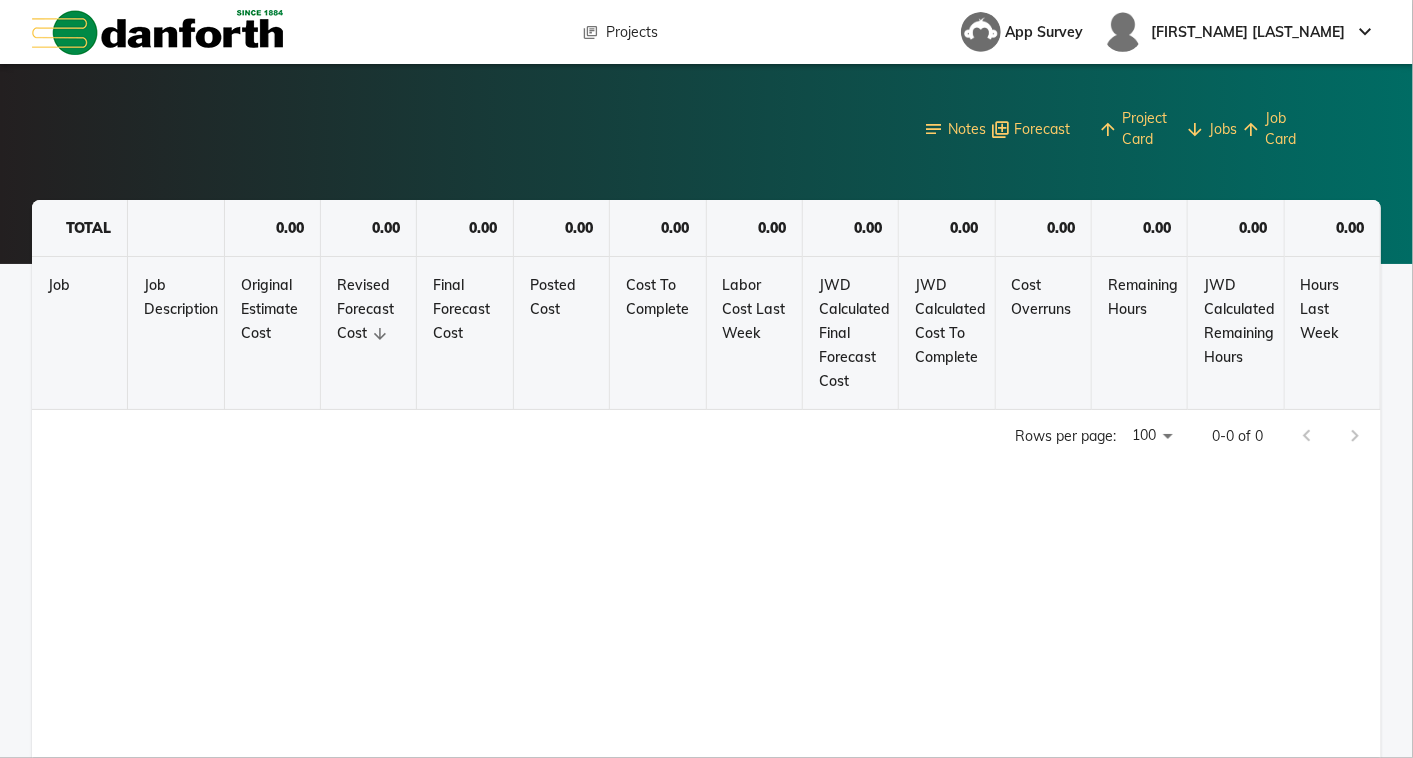 scroll, scrollTop: 0, scrollLeft: 0, axis: both 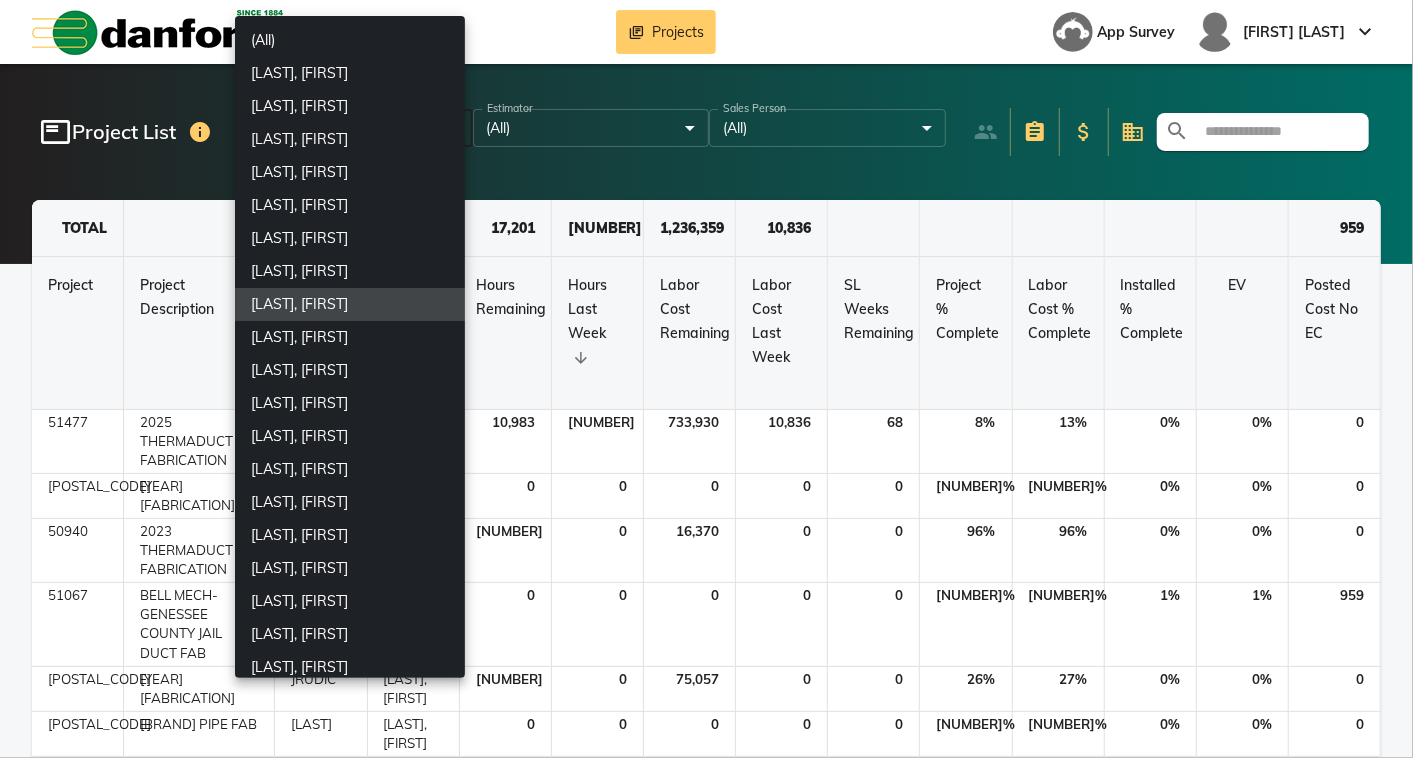click on "library_books Projects App Survey [MIKE] [BEMENT] keyboard_arrow_down featured_play_list Project List Project Manager [BEMENT], [MIKE] ****** ​ Estimator (All) * ​ Sales Person (All) * ​ search TOTAL 17,201 175 1,236,359 10,836 959 Project Project Description SRPM / PEX Project Manager Hours Remaining Hours Last Week Labor Cost Remaining Labor Cost Last Week SL Weeks Remaining Project % Complete Labor Cost % Complete Installed % Complete EV Posted Cost No EC 51477 2025 THERMADUCT FABRICATION JRUDIC [BEMENT], [MIKE] 10,983 175 733,930 10,836 68 % 13 % 0 % 0 % 0 50573 2022 THERMADUCT FABRICATION JRUDIC [BEMENT], [MIKE] 0 0 0 0 0 100 % 100 % 0 % 0 % 0 50940 2023 THERMADUCT FABRICATION JRUDIC [BEMENT], [MIKE] 218 0 16,370 0 0 96 % 96 % 0 % 0 % 0 51067 BELL MECH-GENESSEE COUNTY JAIL DUCT FAB JRUDIC [BEMENT], [MIKE] 0 0 0 0 0 100 % 100 % 1 % 1 % 959 51247 2024 THERMADUCT FABRICATION JRUDIC [BEMENT], [MIKE] 1,154 0 75,057 0 0 26 % 27 % 0 % 0 % 0 51412 SYRACUSE UNIVERSITY PIPE FAB [BEMENT] [SEGAR], [CHAD] 0 0 0 0 0 100 %" at bounding box center [706, 379] 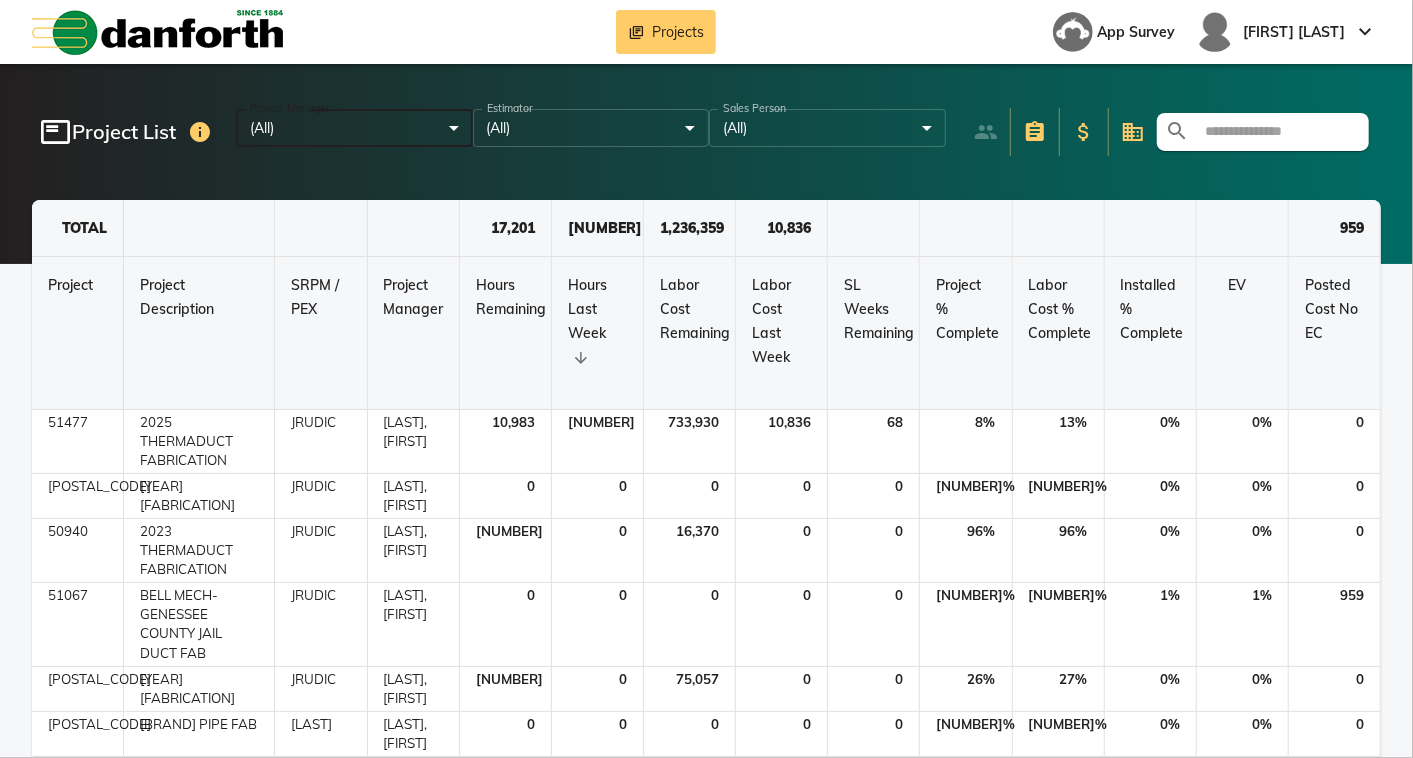 click at bounding box center [1275, 132] 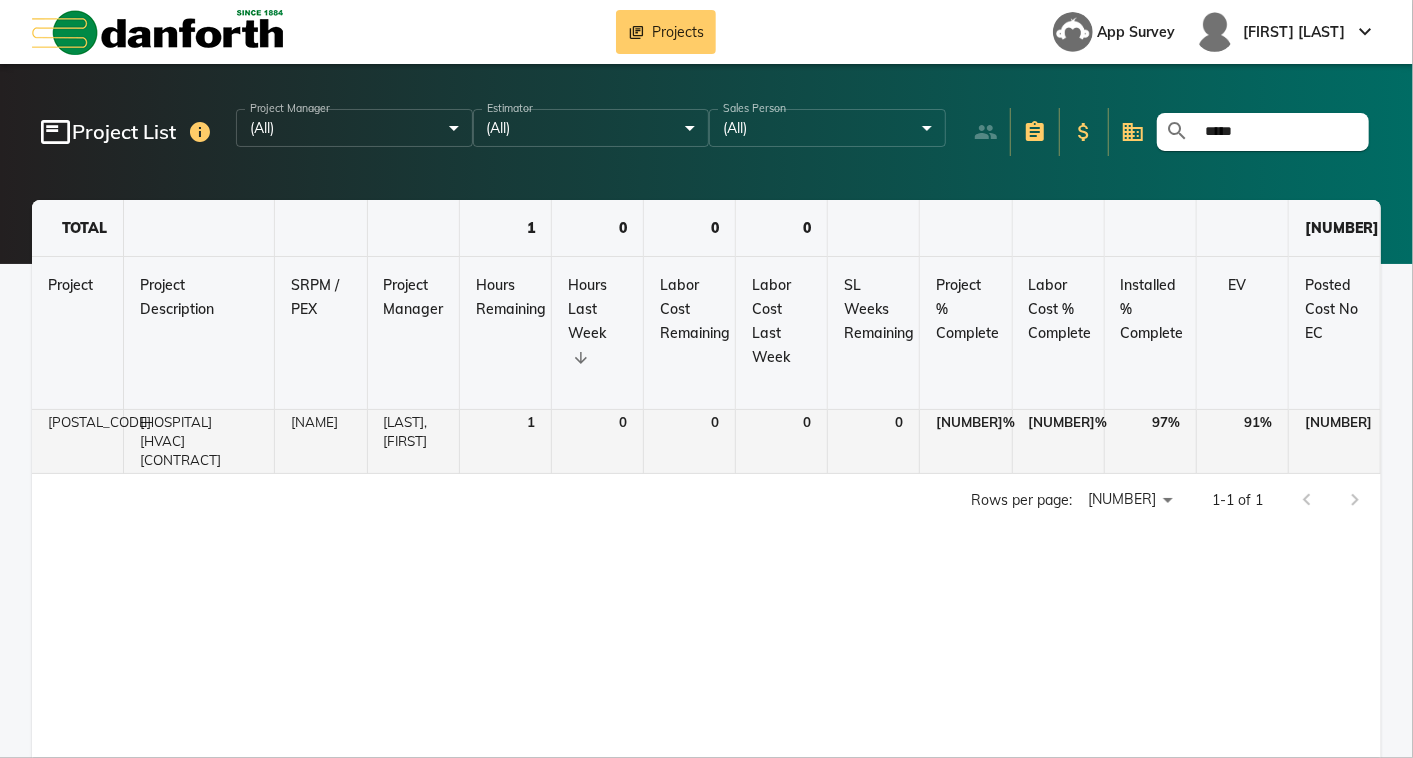 type on "*****" 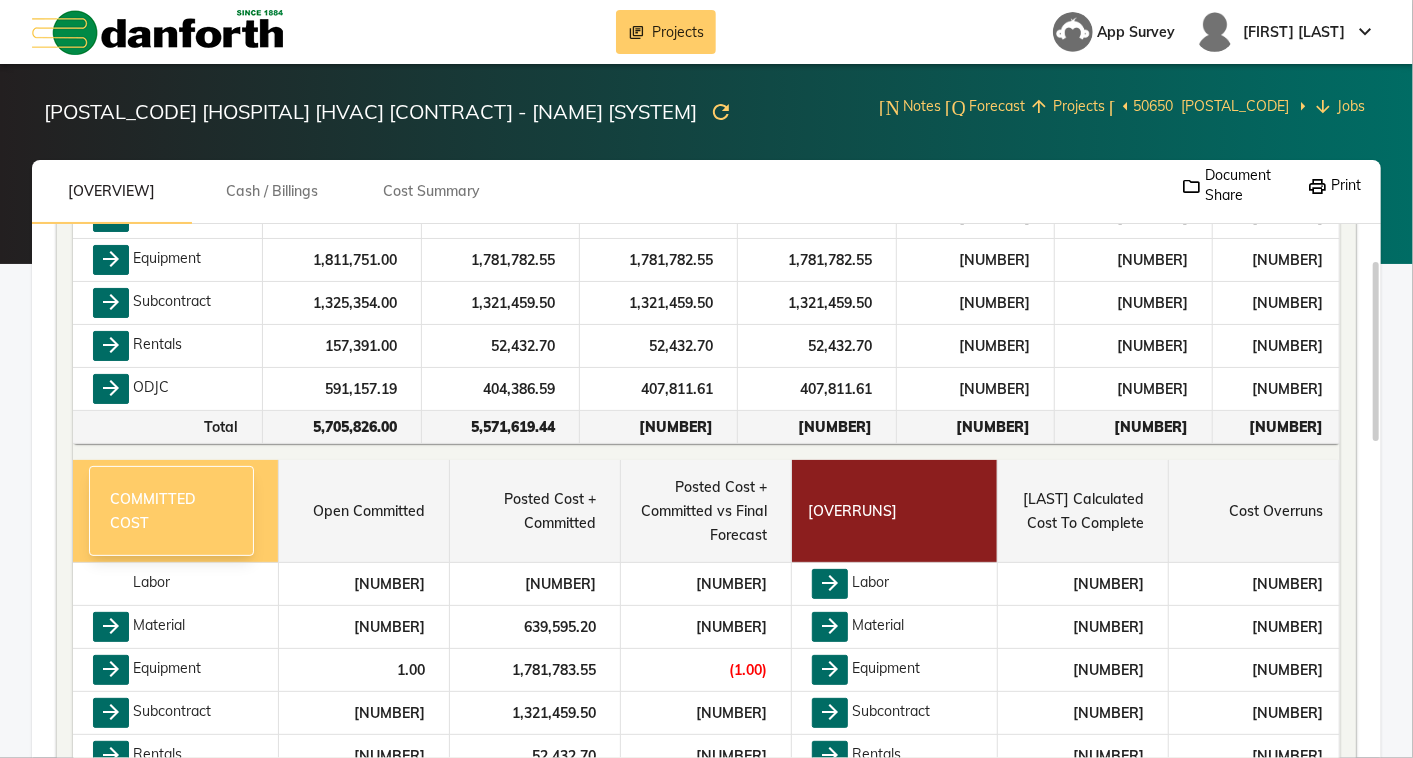 scroll, scrollTop: 444, scrollLeft: 0, axis: vertical 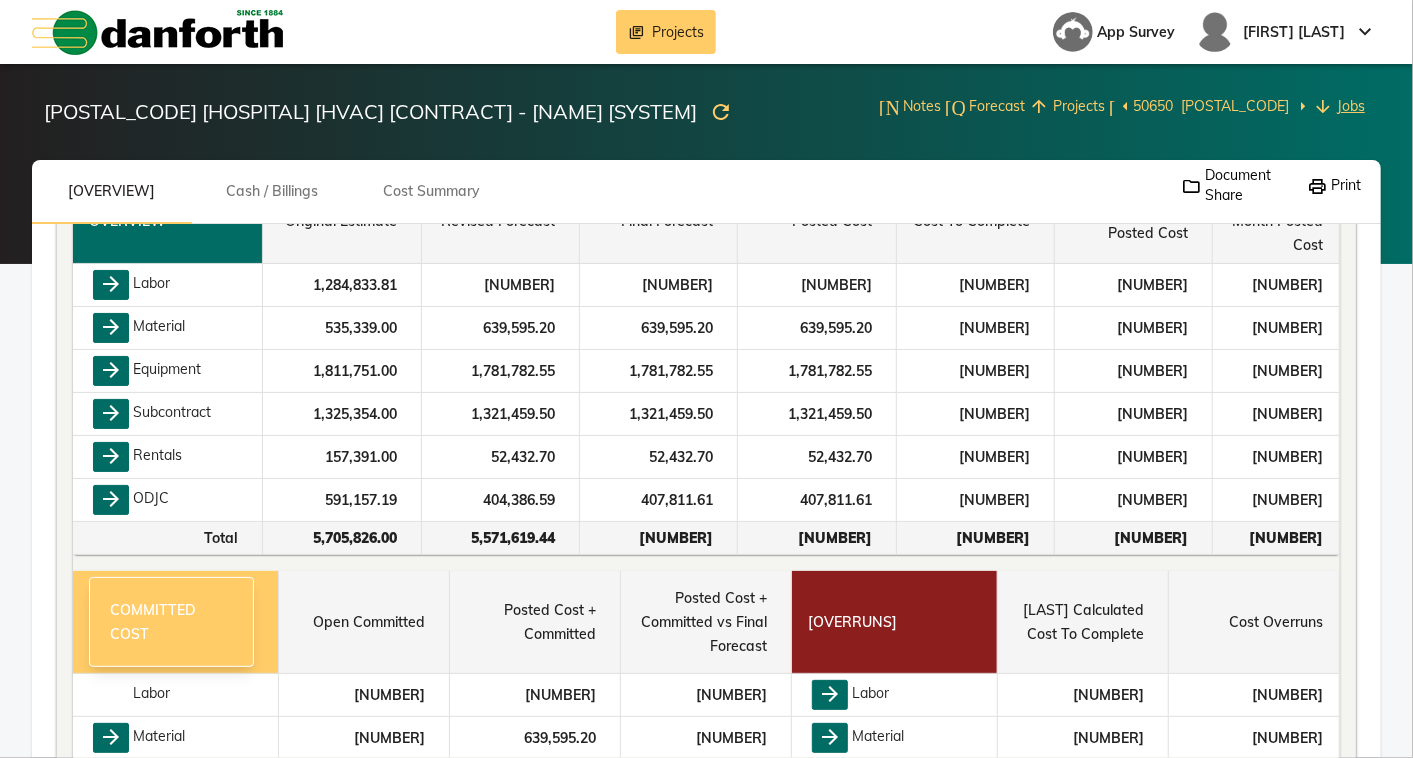 click on "Jobs" at bounding box center (1351, 106) 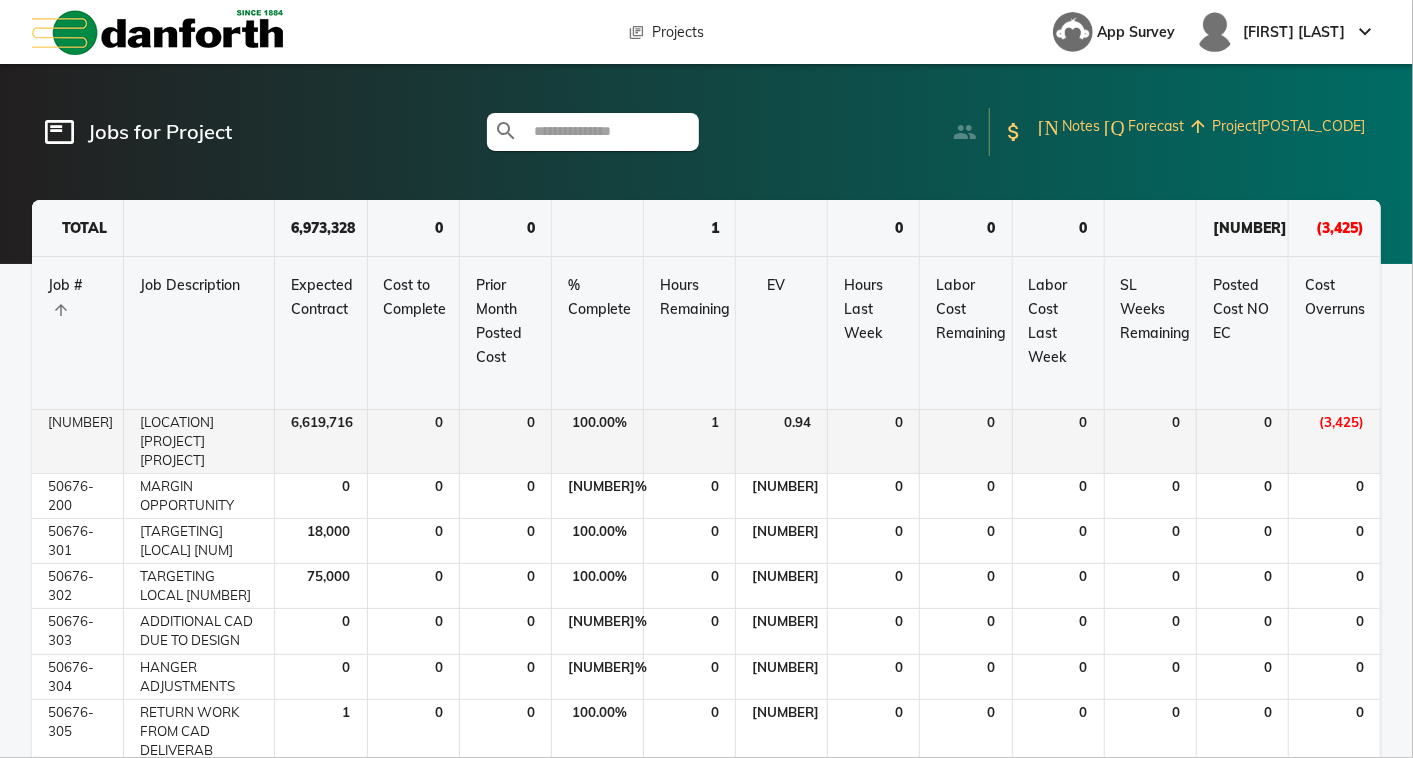 click on "50676-100" at bounding box center (78, 442) 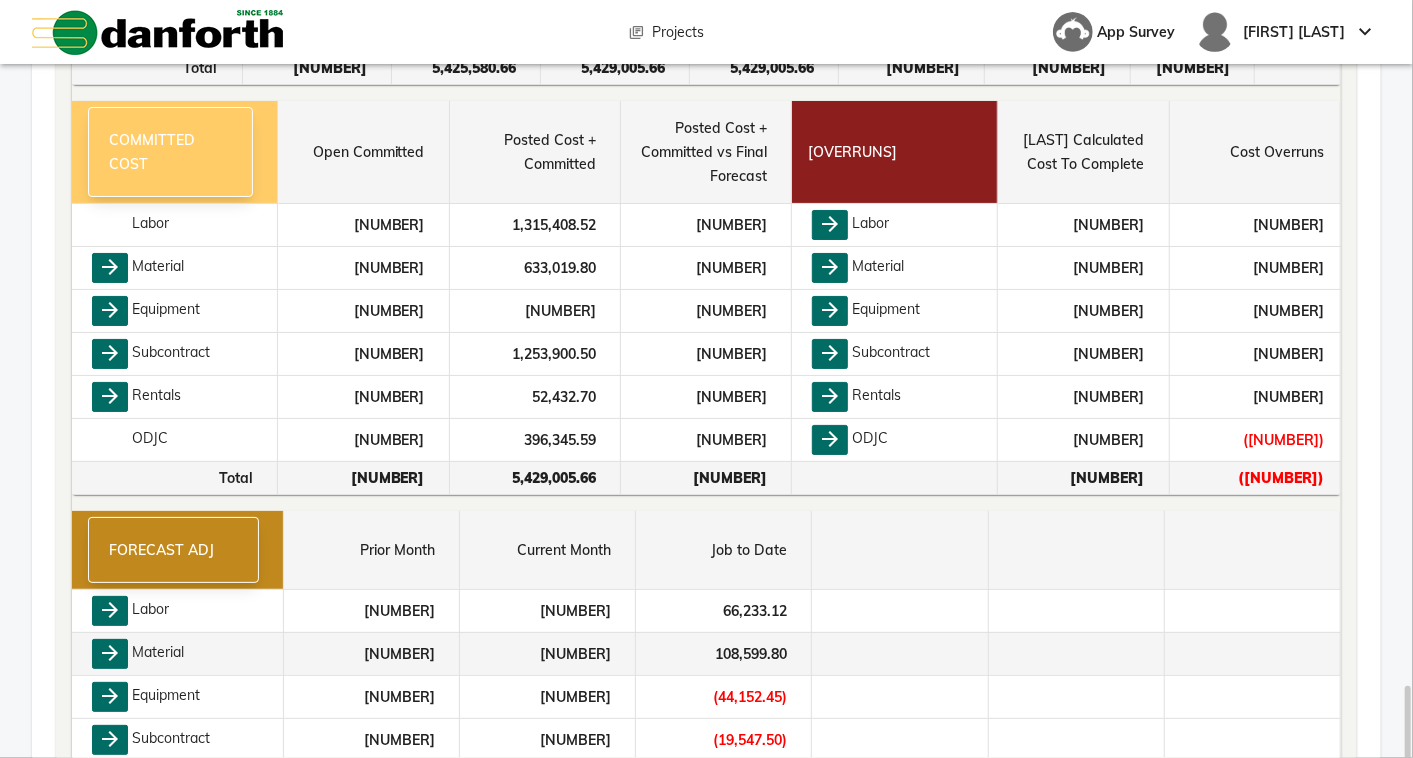 scroll, scrollTop: 1184, scrollLeft: 0, axis: vertical 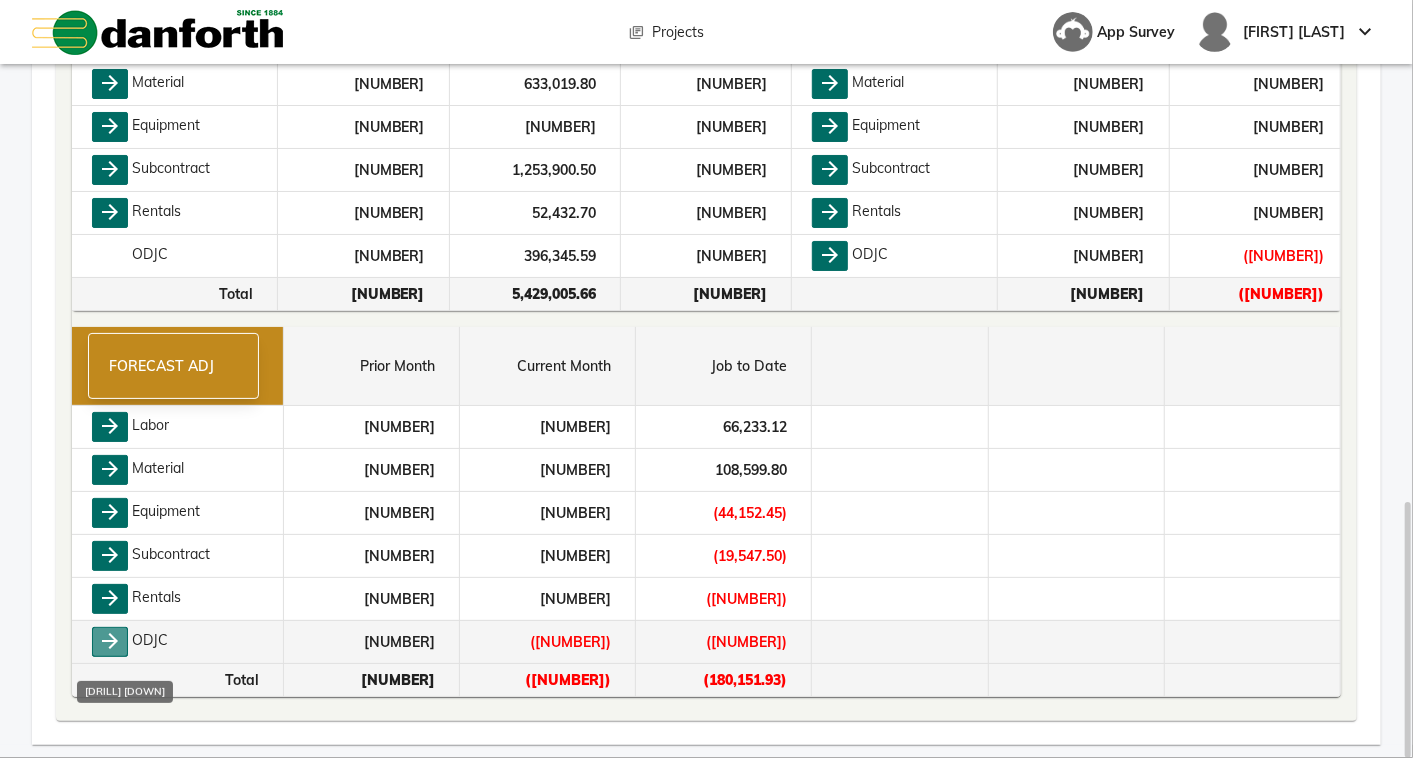 click on "arrow_forward" at bounding box center (110, 642) 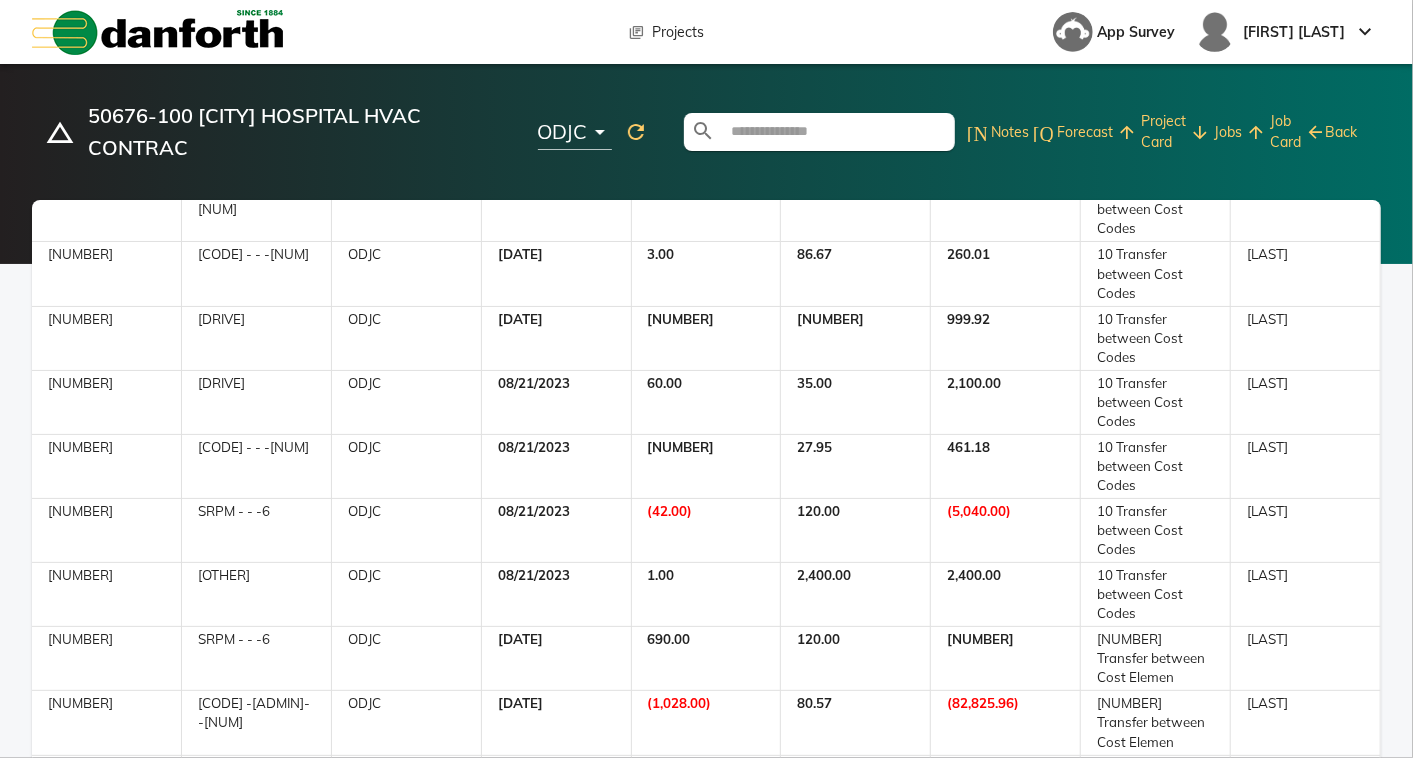 scroll, scrollTop: 0, scrollLeft: 0, axis: both 